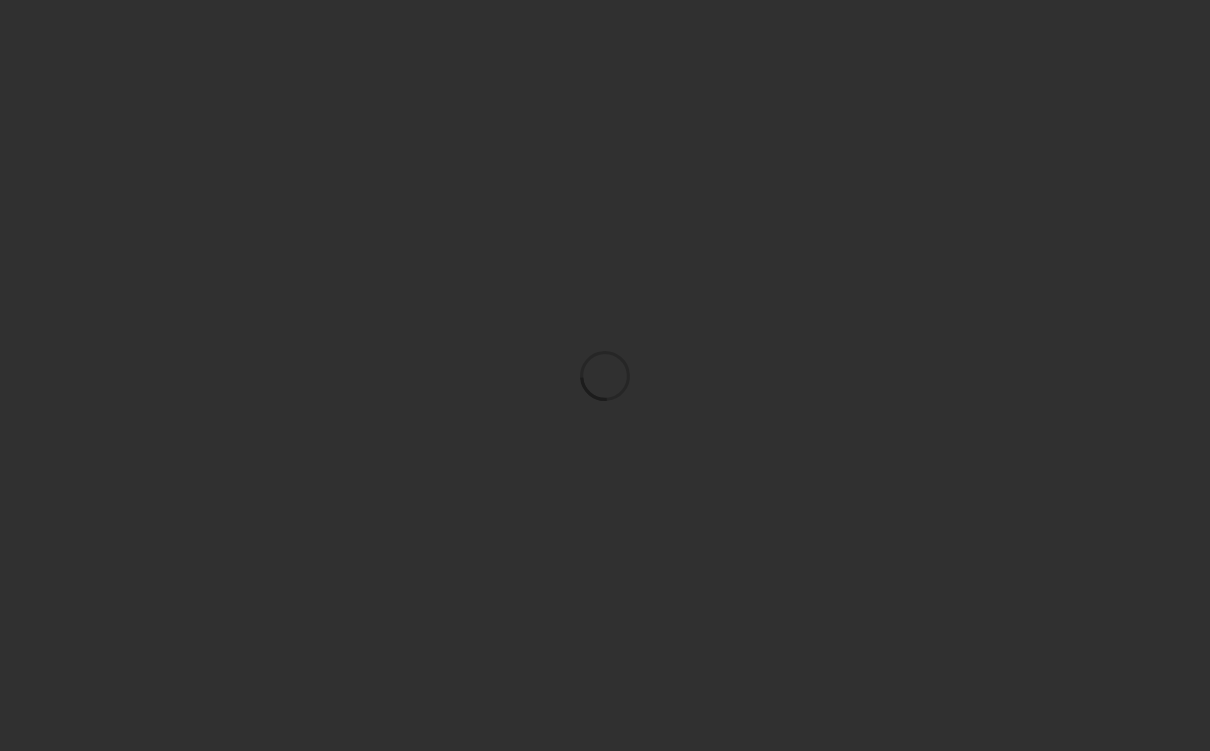 scroll, scrollTop: 0, scrollLeft: 0, axis: both 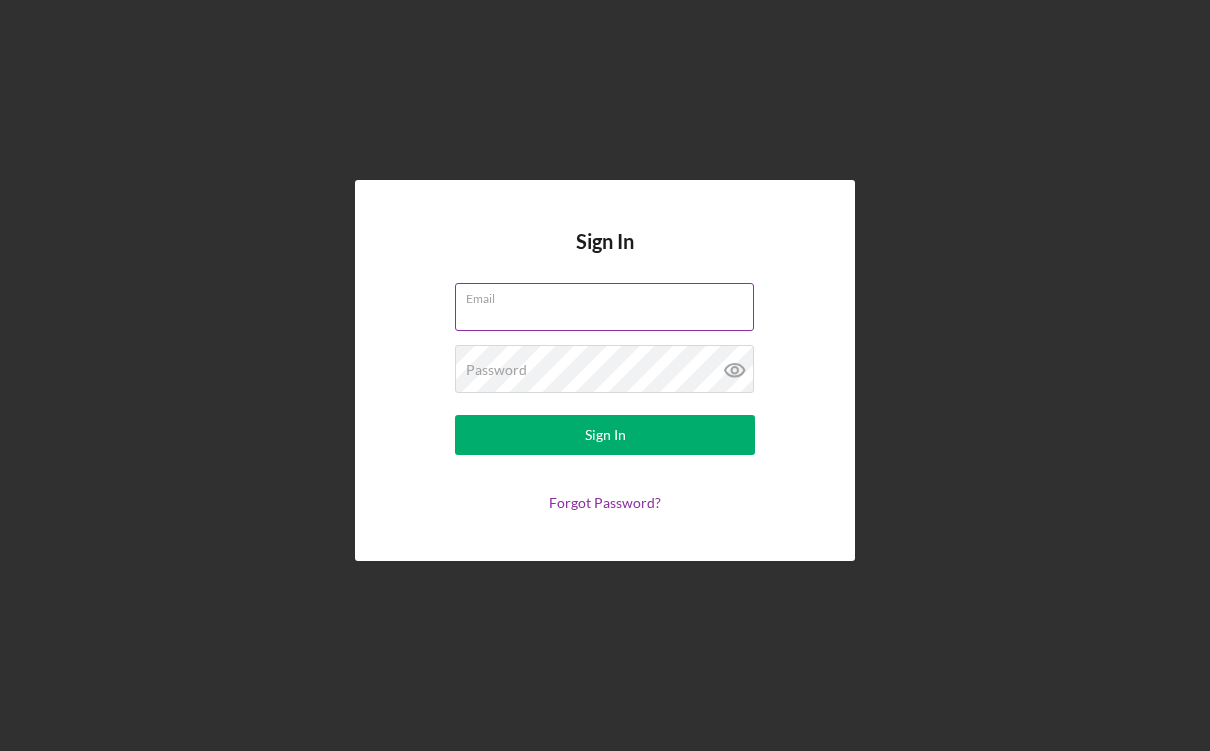 click on "Email" at bounding box center [605, 308] 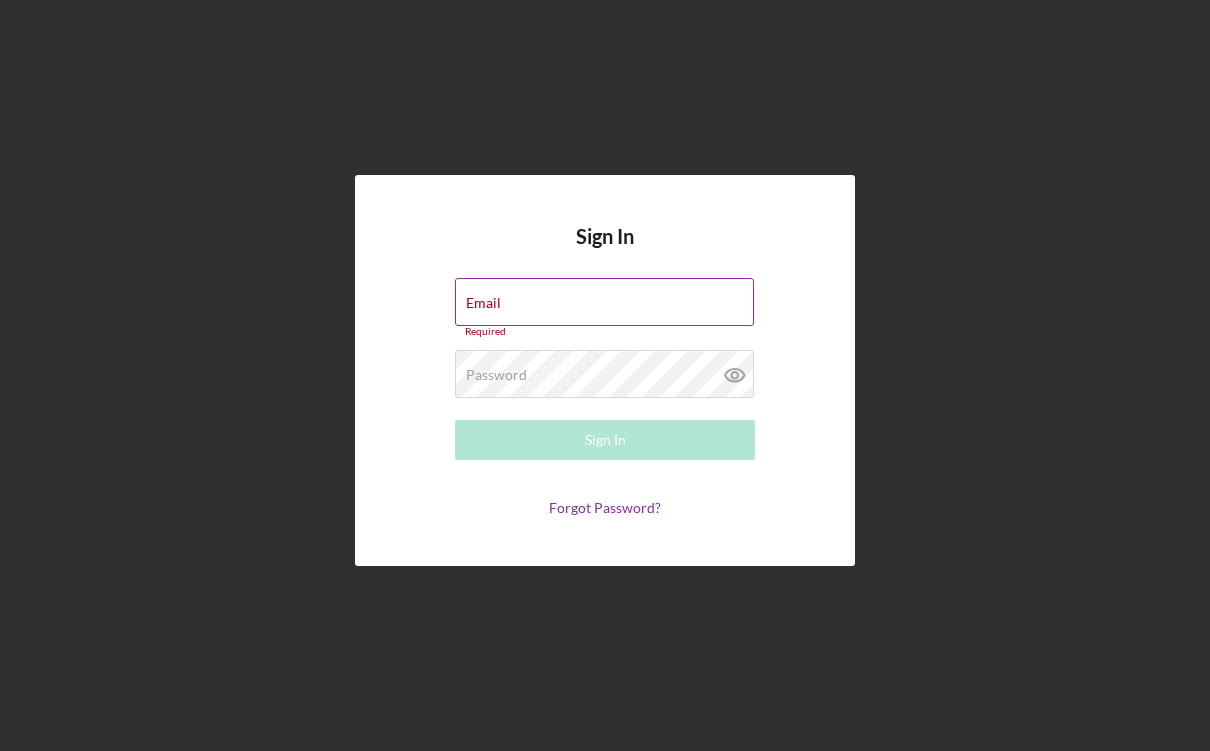 click on "Email Required" at bounding box center (605, 308) 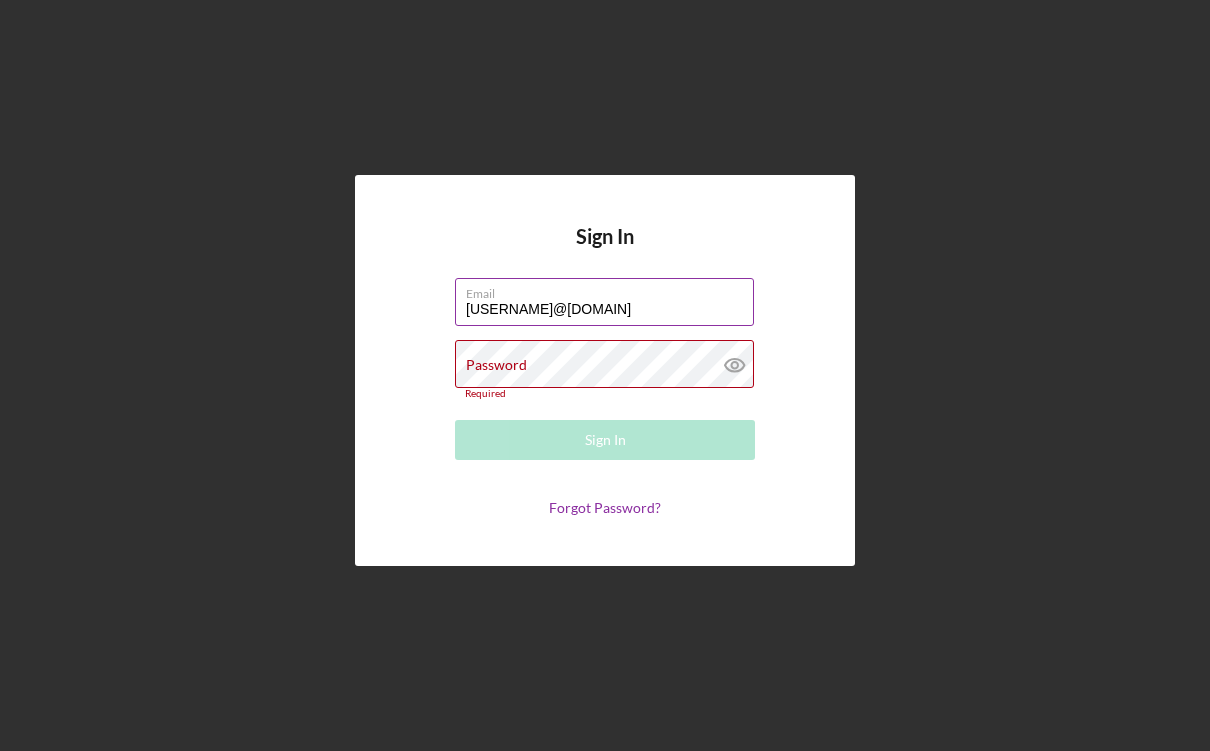 click on "[USERNAME]@[DOMAIN]" at bounding box center [604, 302] 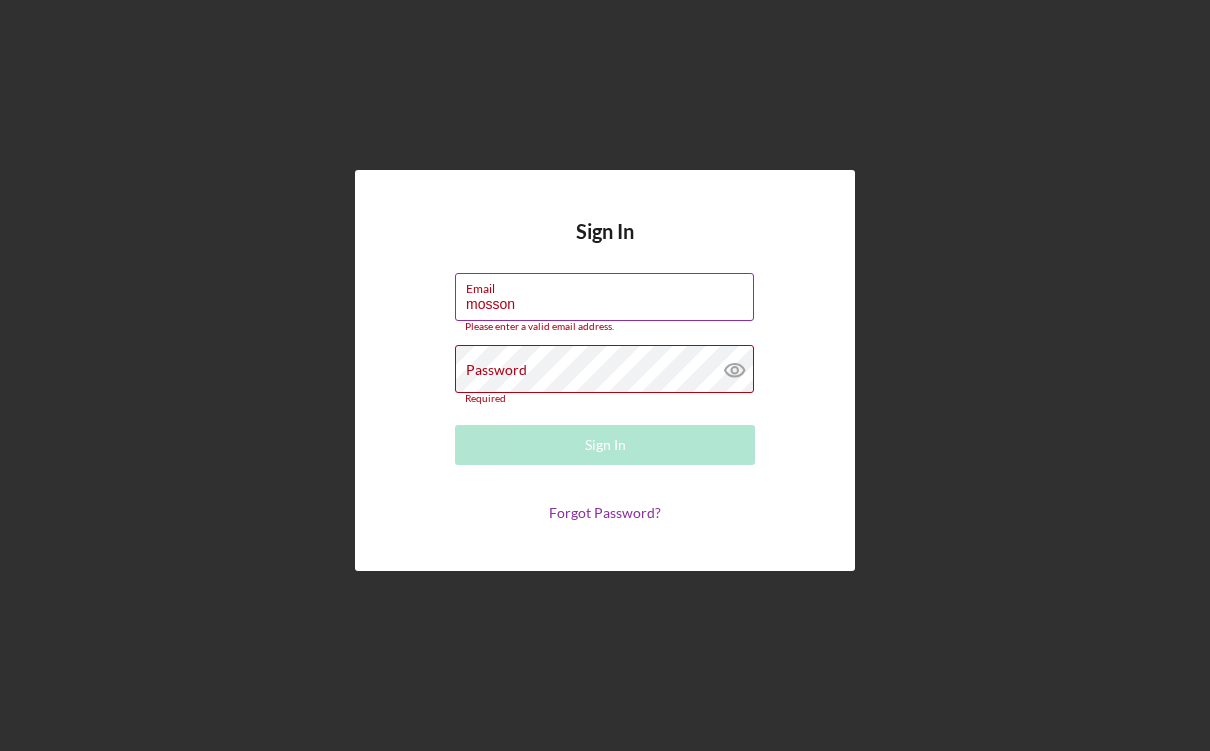 type on "[USERNAME]@[DOMAIN]" 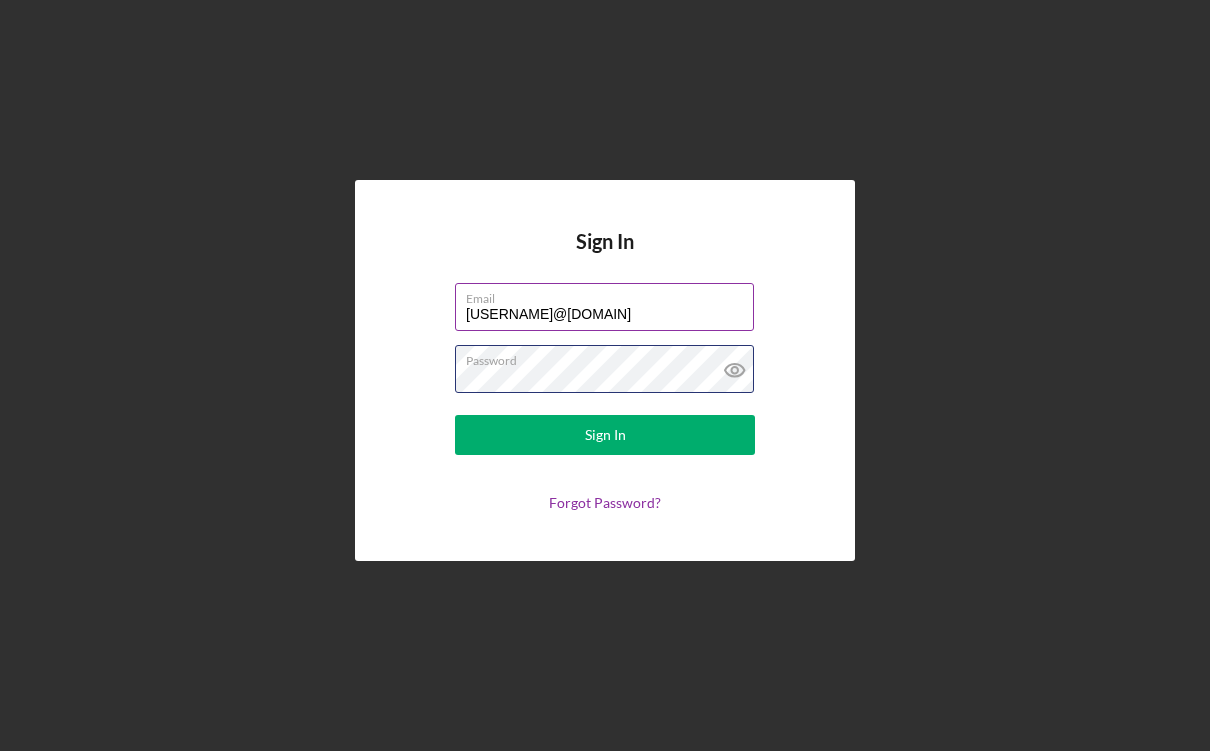 click on "Sign In" at bounding box center [605, 435] 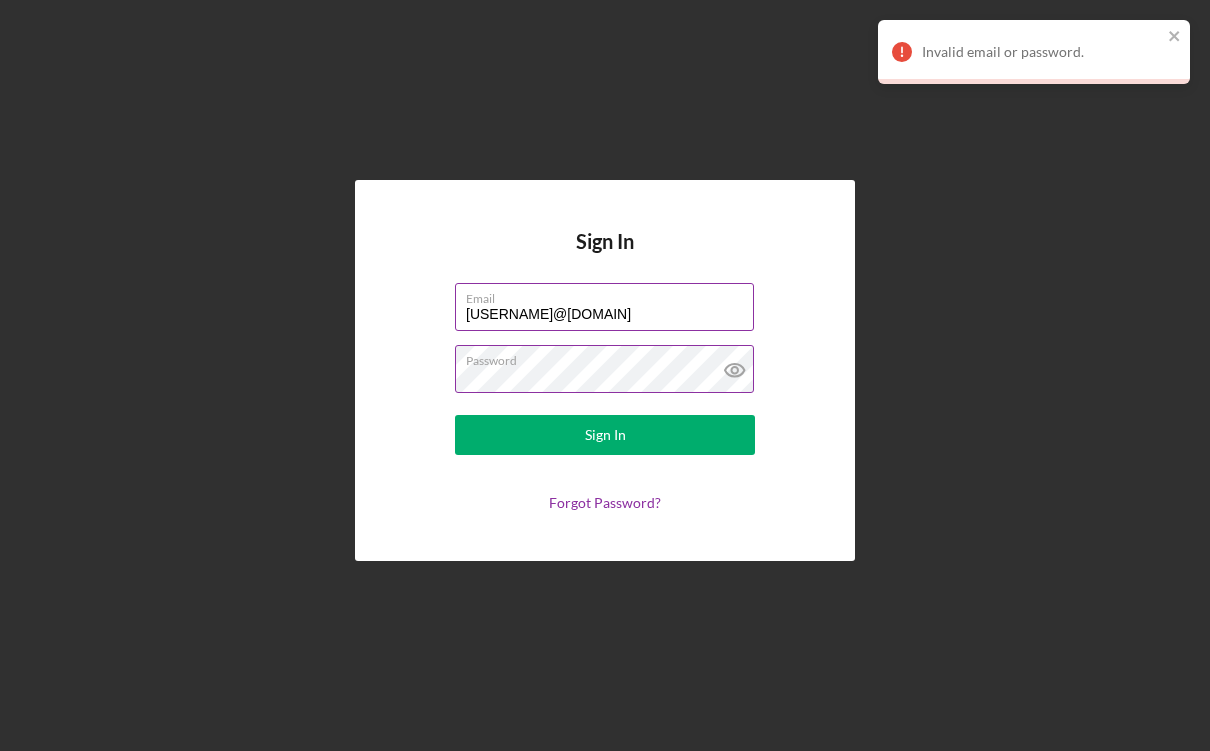 click 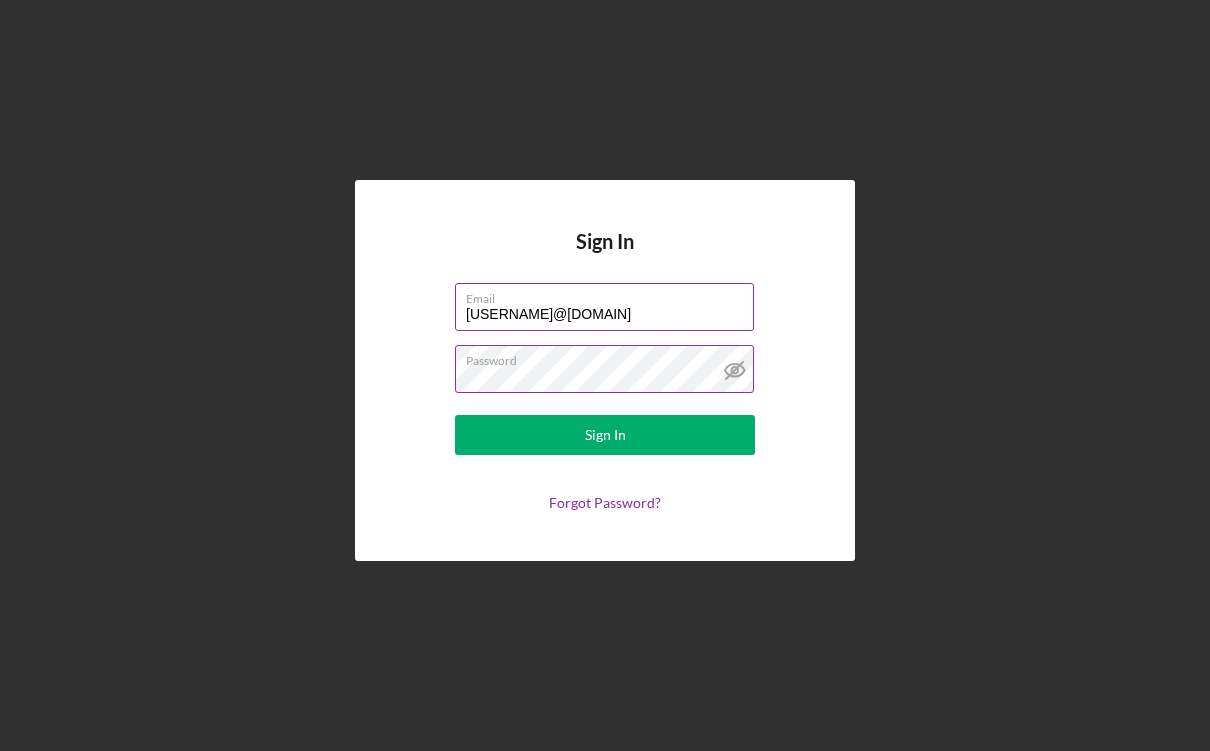 click on "Sign In" at bounding box center [605, 435] 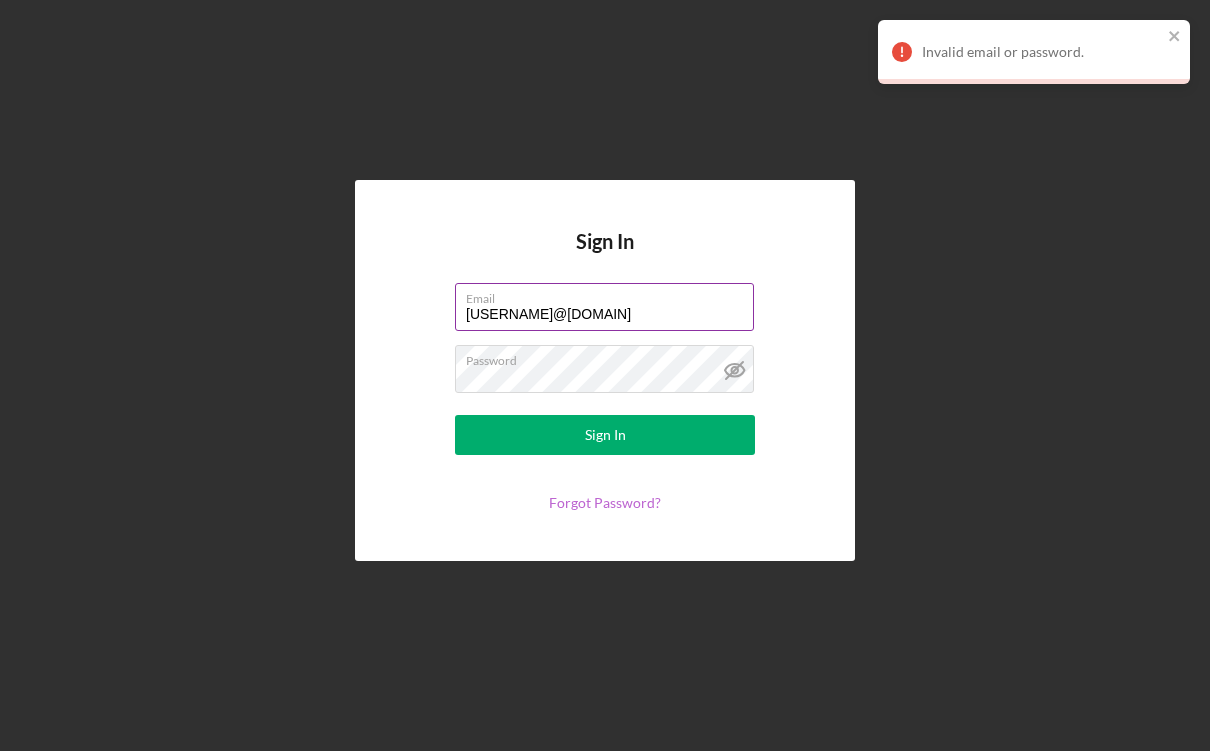 click on "Forgot Password?" at bounding box center [605, 502] 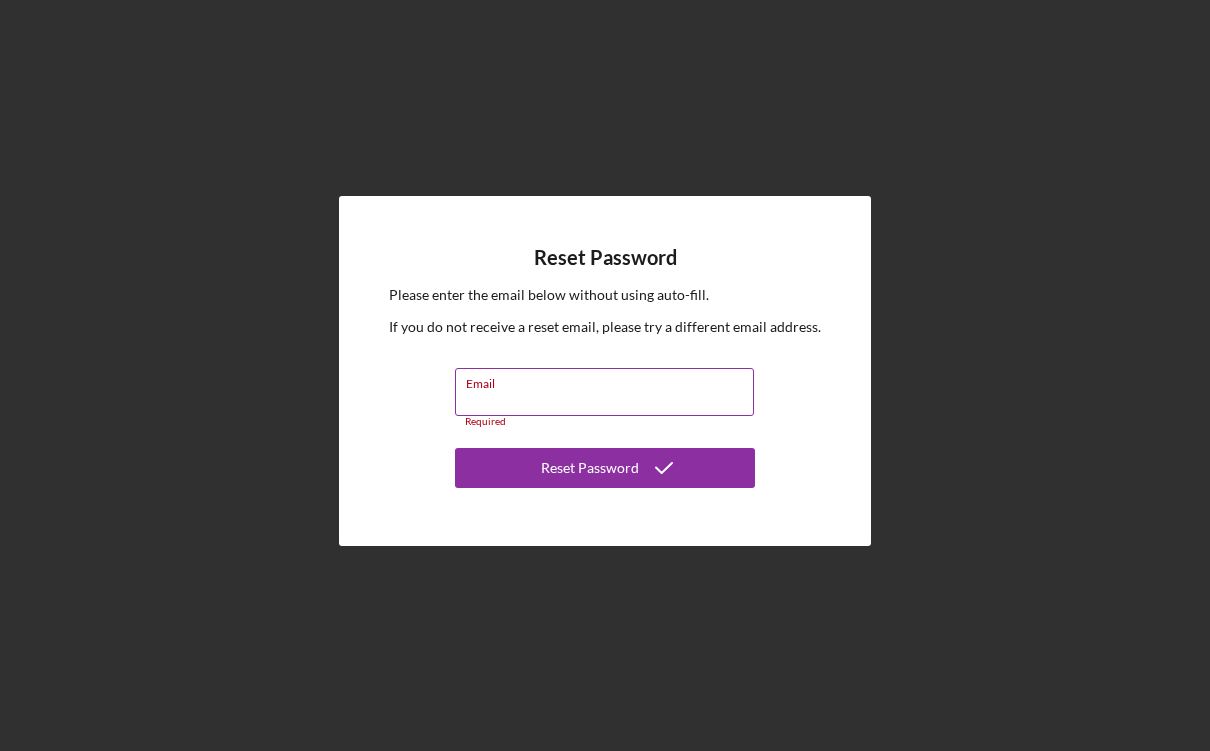 click on "Email" at bounding box center [604, 392] 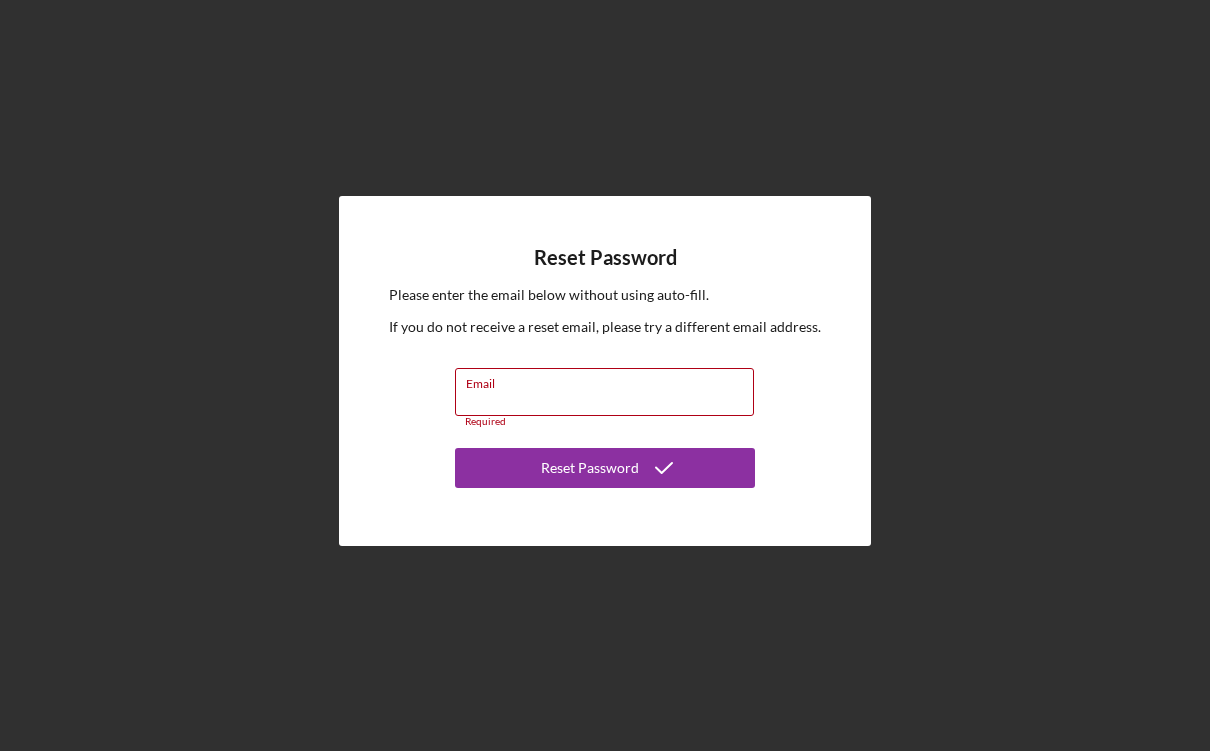 click on "Reset Password Please enter the email below without using auto-fill. If you do not receive a reset email, please try a different email address. Email Required Reset Password" at bounding box center [605, 370] 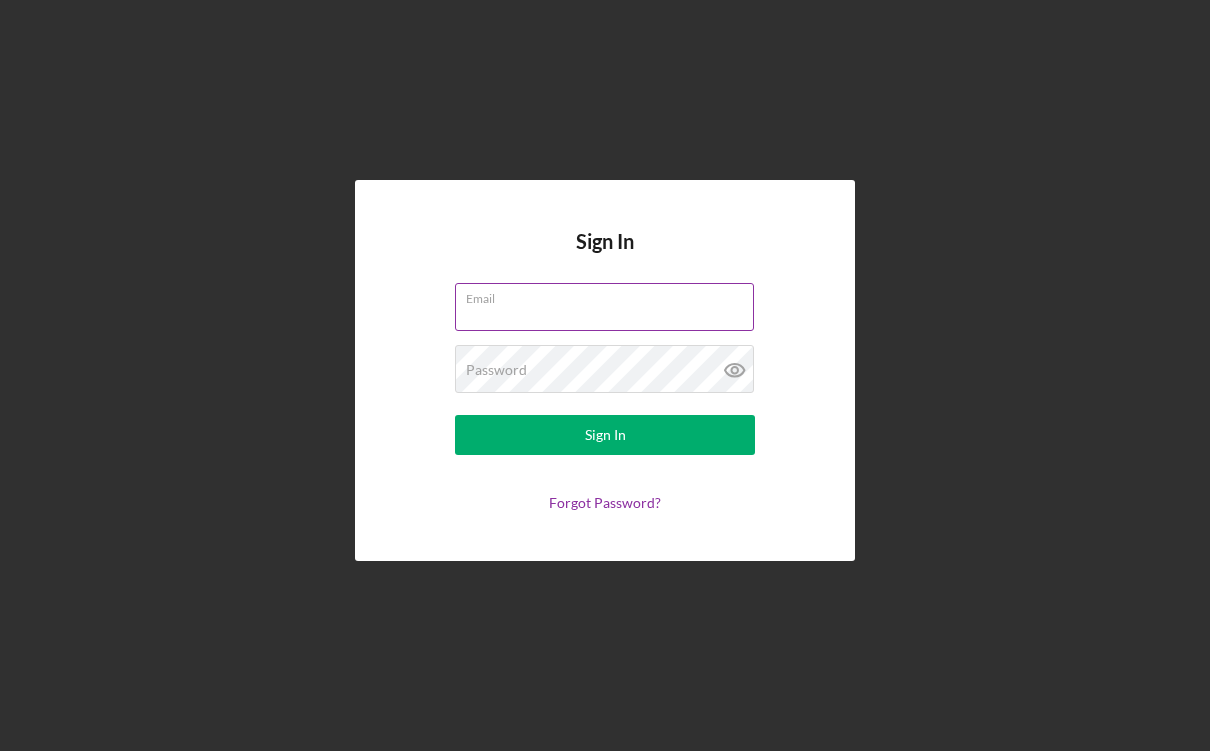 click on "Email" at bounding box center [604, 307] 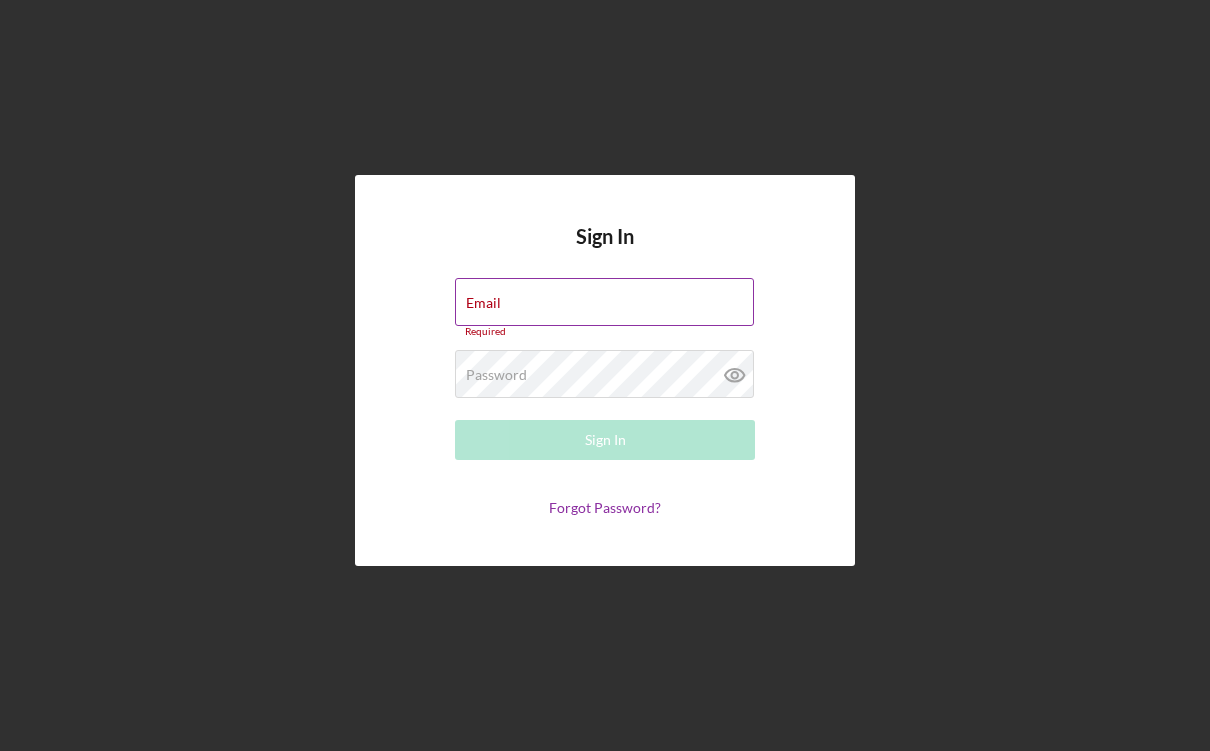 type on "[EMAIL]" 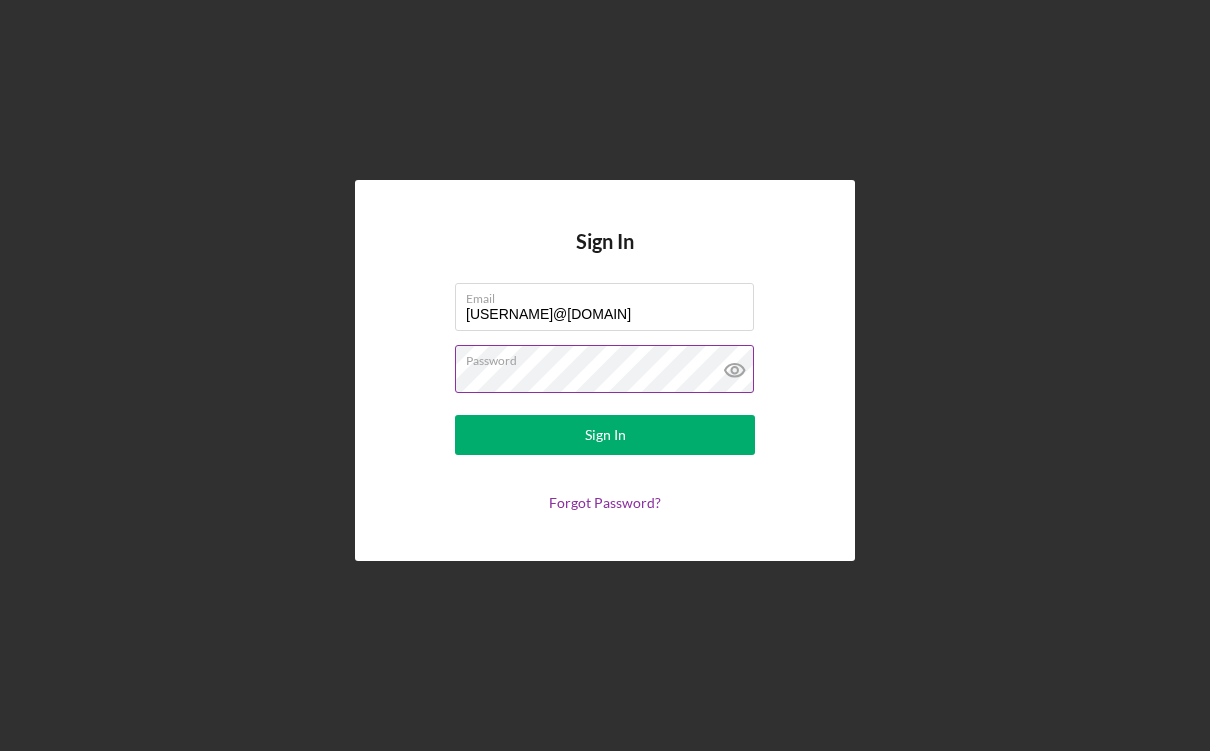 click 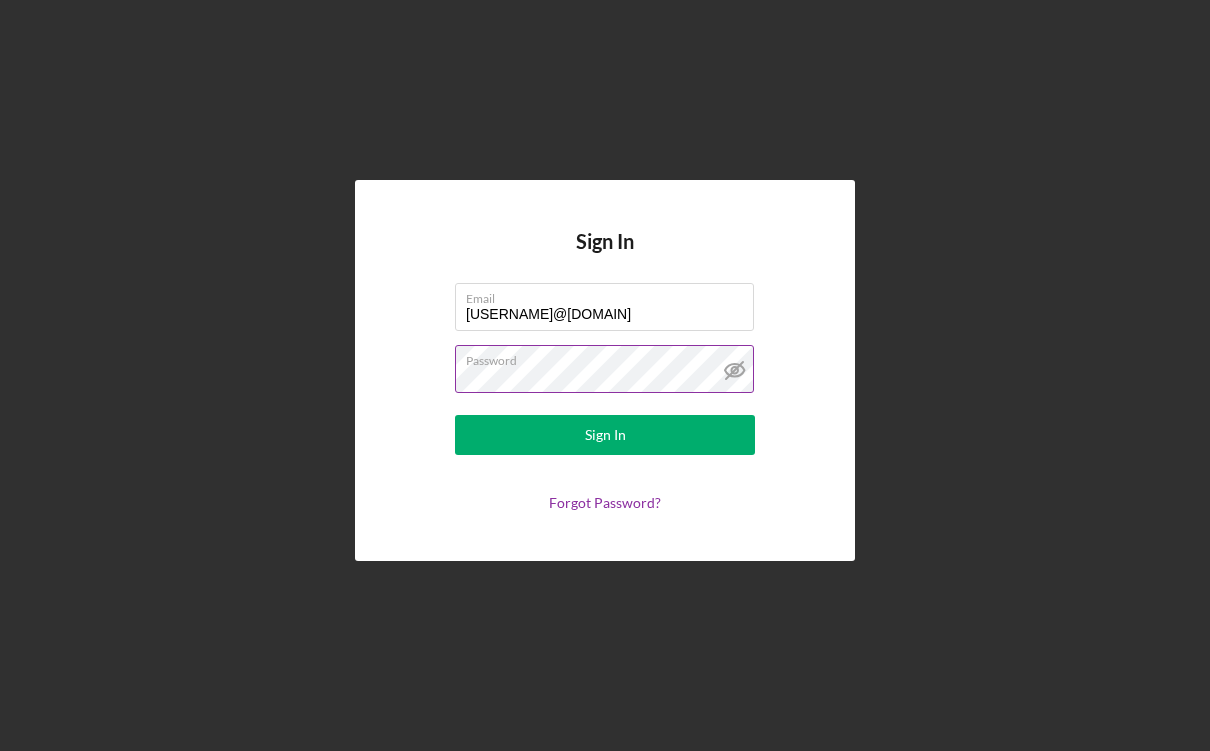 click 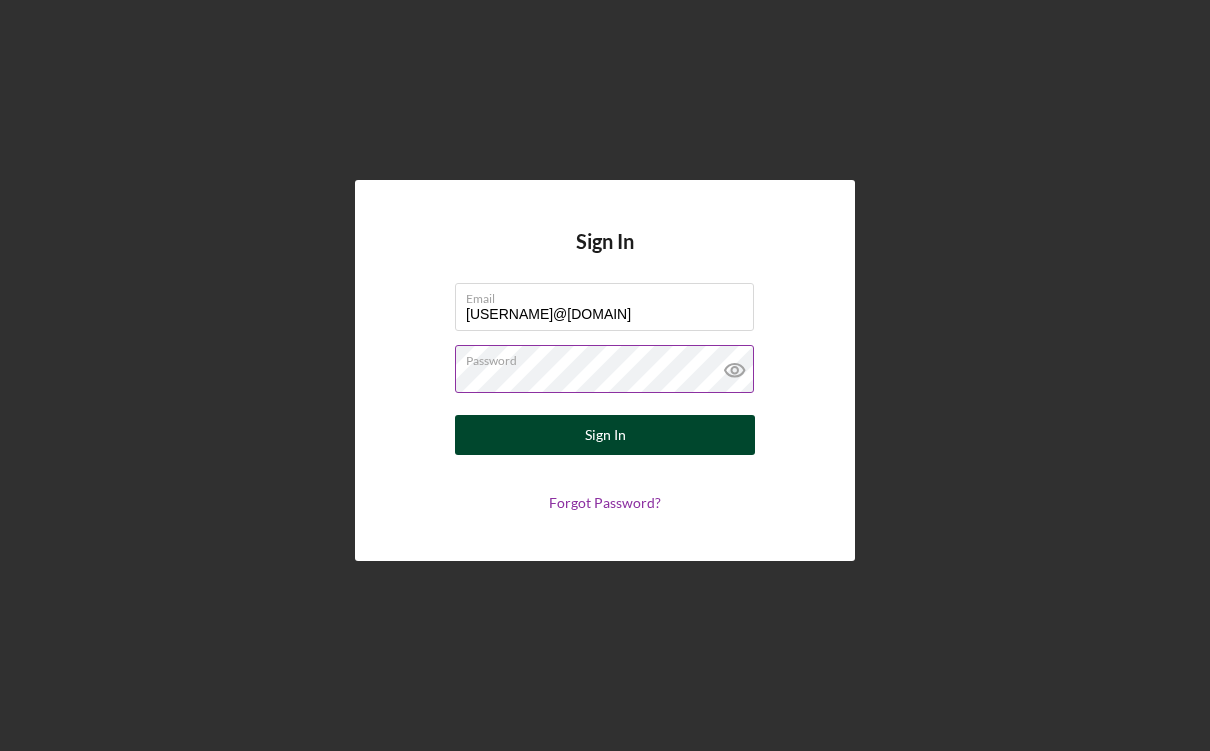 click on "Sign In" at bounding box center (605, 435) 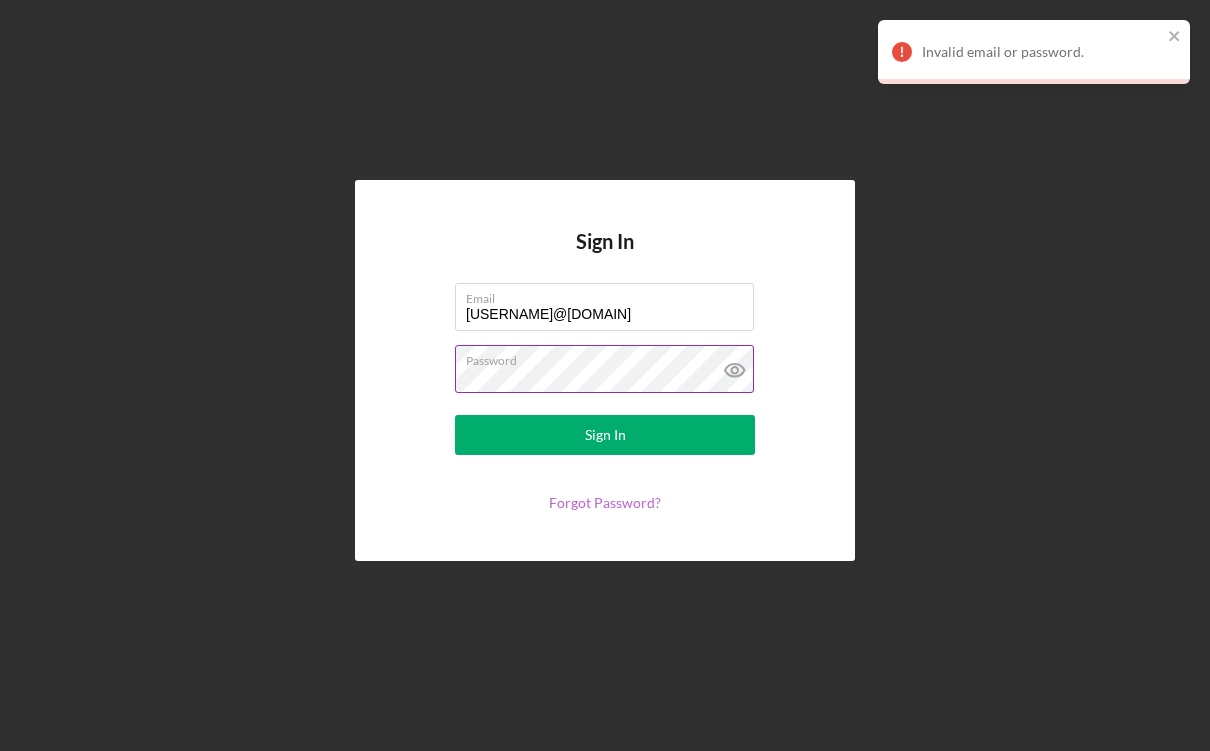click on "Forgot Password?" at bounding box center (605, 502) 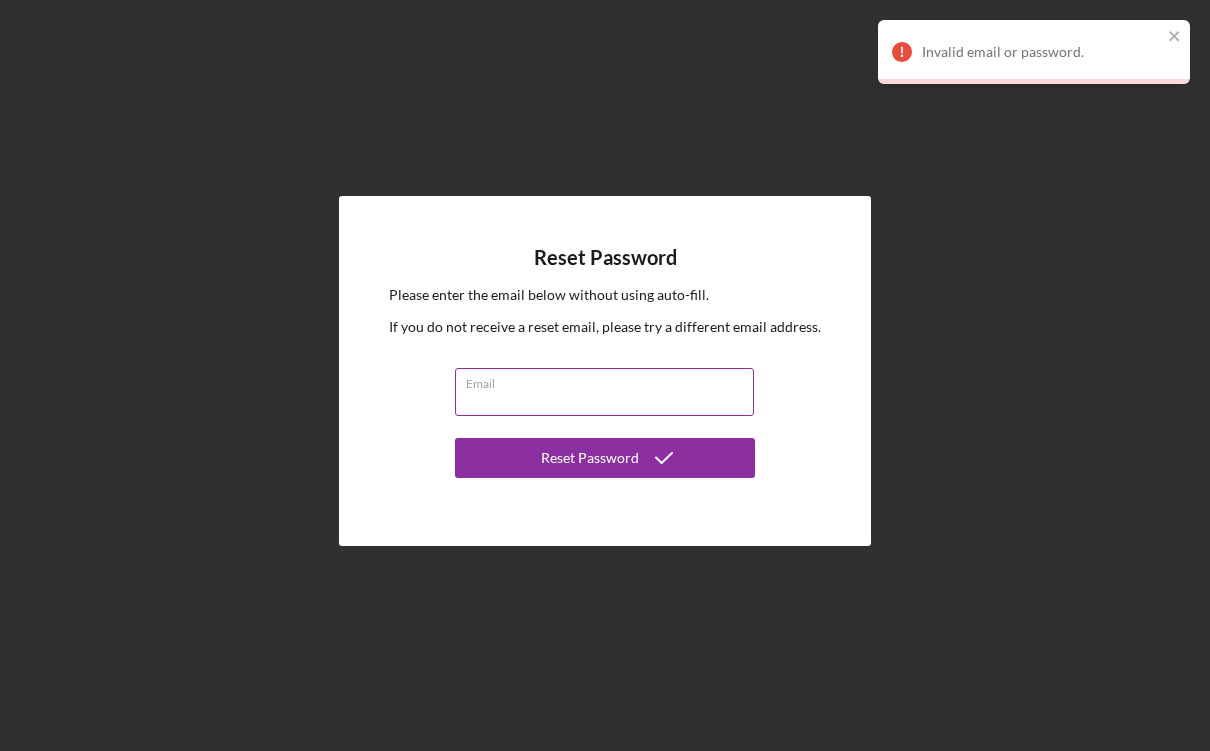 click on "Email" at bounding box center [604, 392] 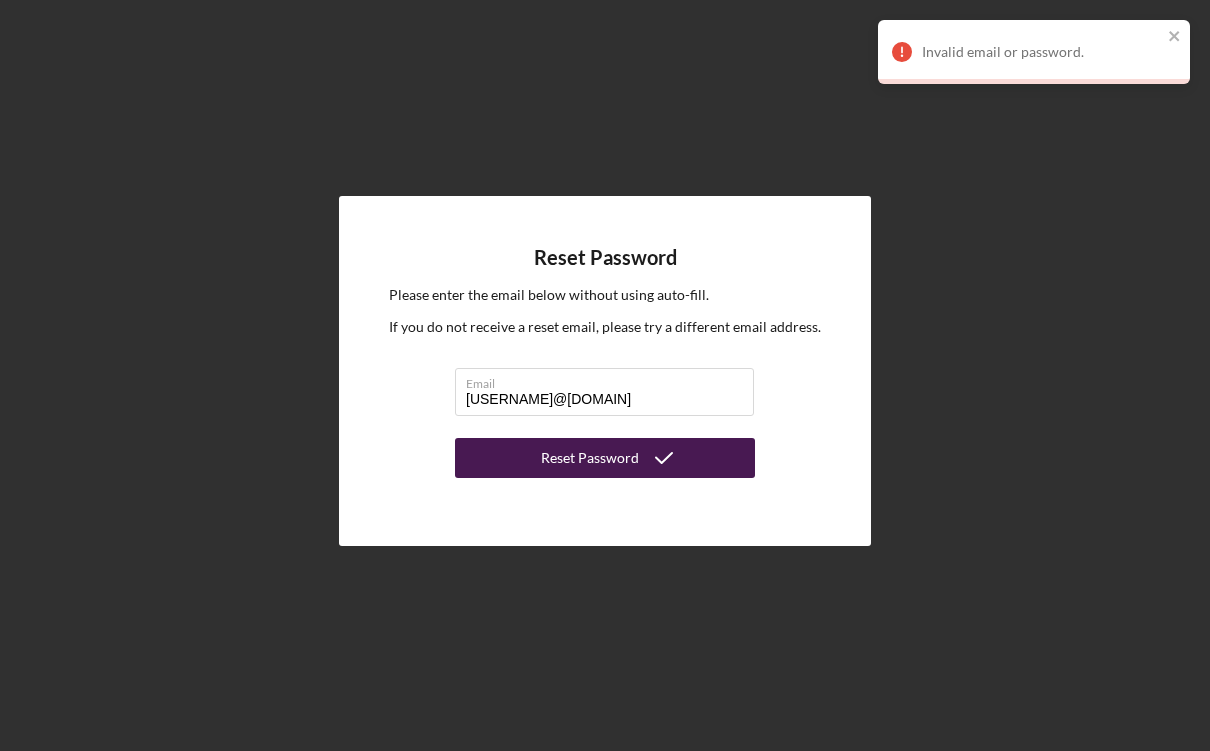 click on "Reset Password" at bounding box center (590, 458) 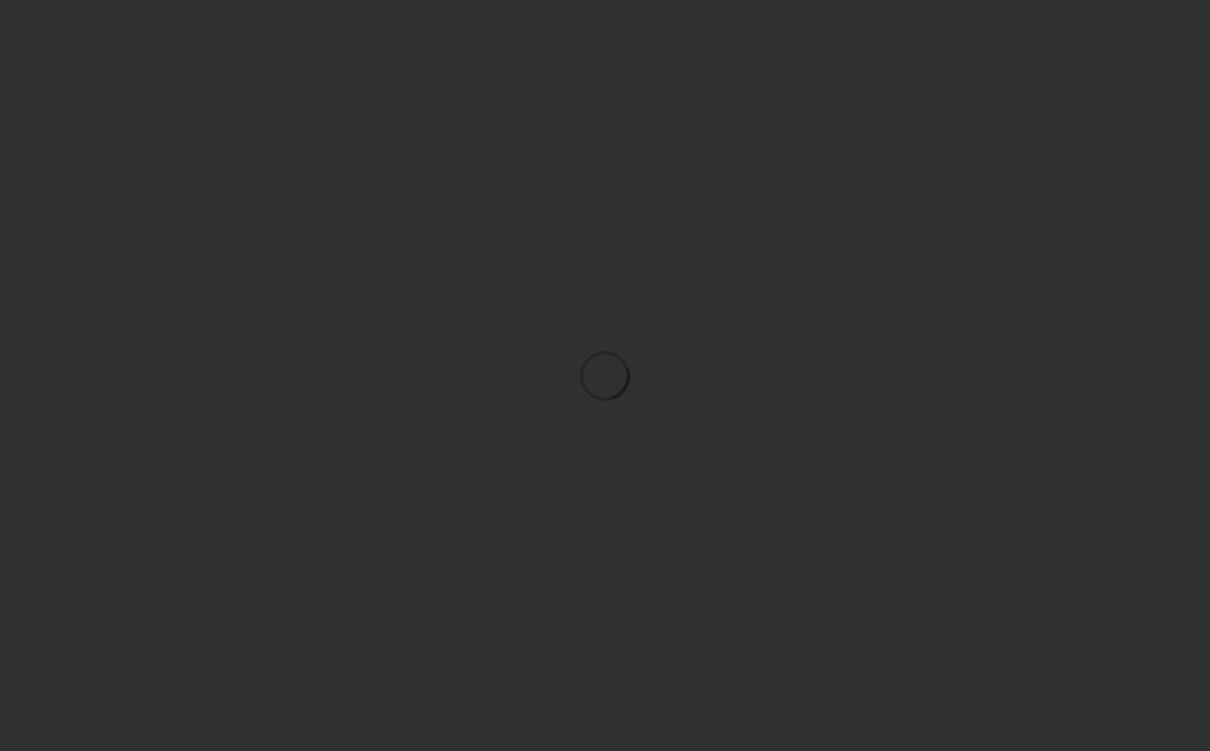 scroll, scrollTop: 0, scrollLeft: 0, axis: both 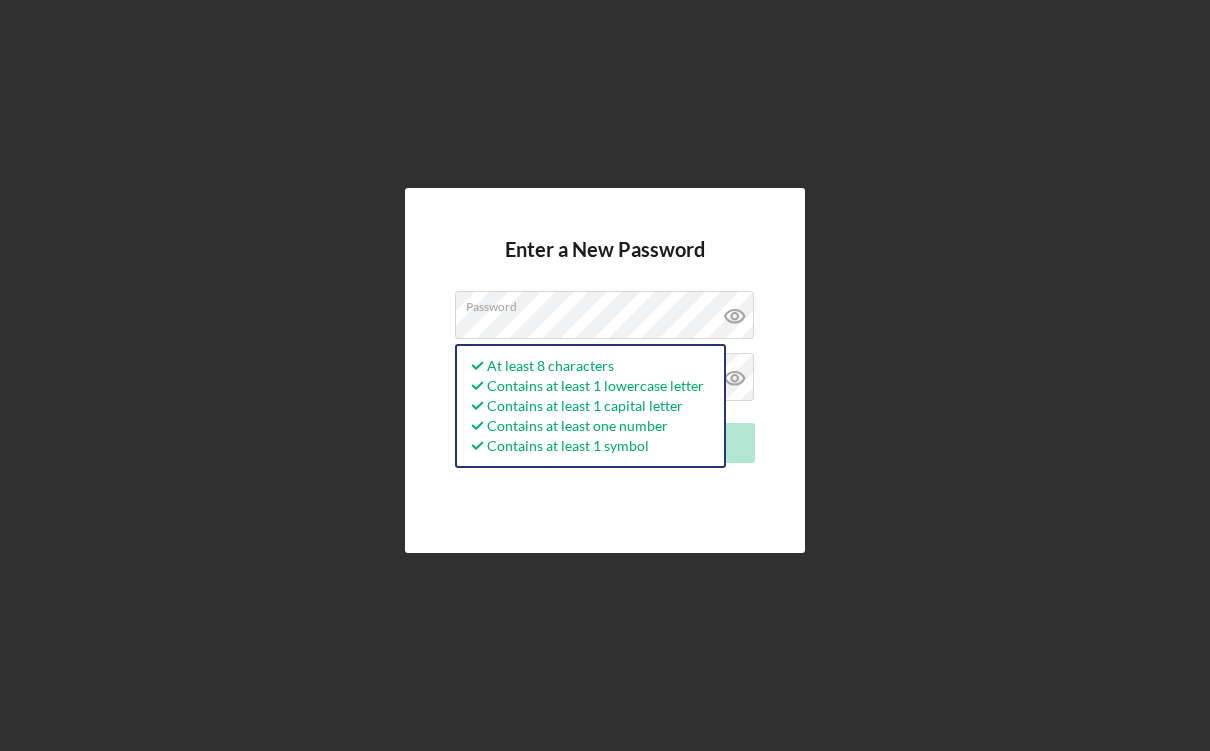 click on "Enter a New Password Password At least 8 characters Contains at least 1 lowercase letter Contains at least 1 capital letter Contains at least one number Contains at least 1 symbol Confirm Password Passwords do not match. Save" at bounding box center (605, 370) 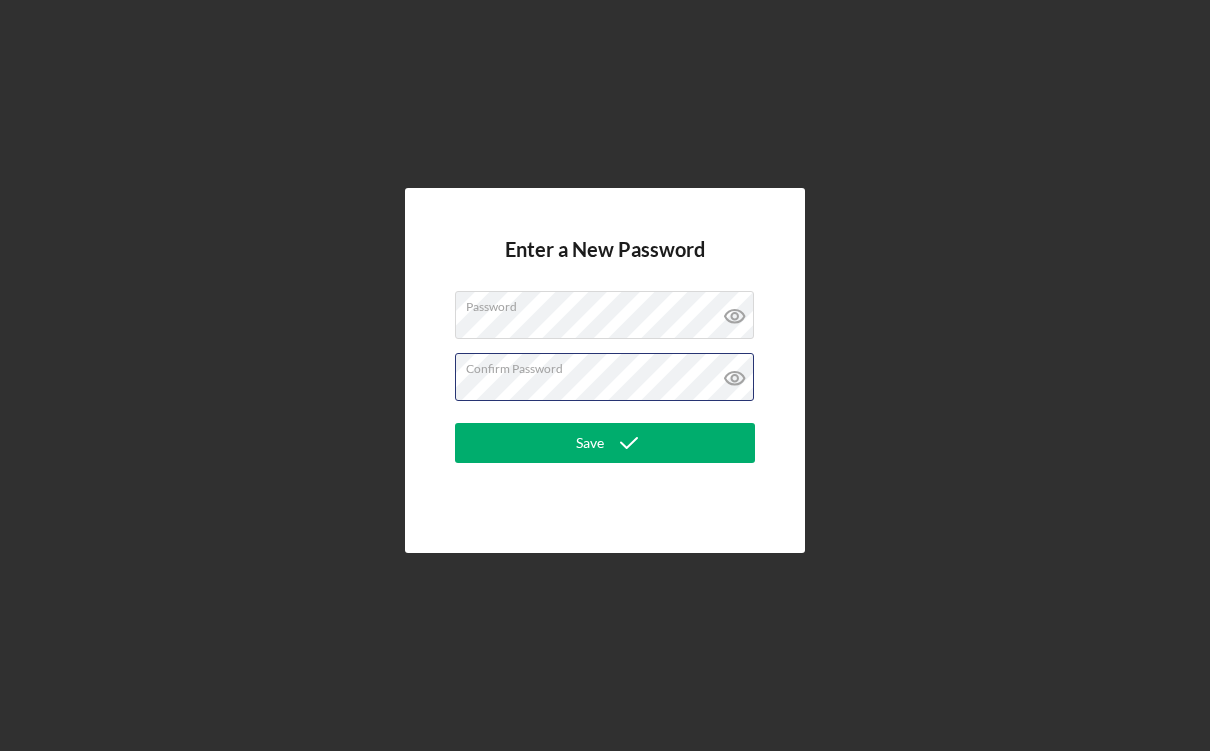 click on "Save" at bounding box center (605, 443) 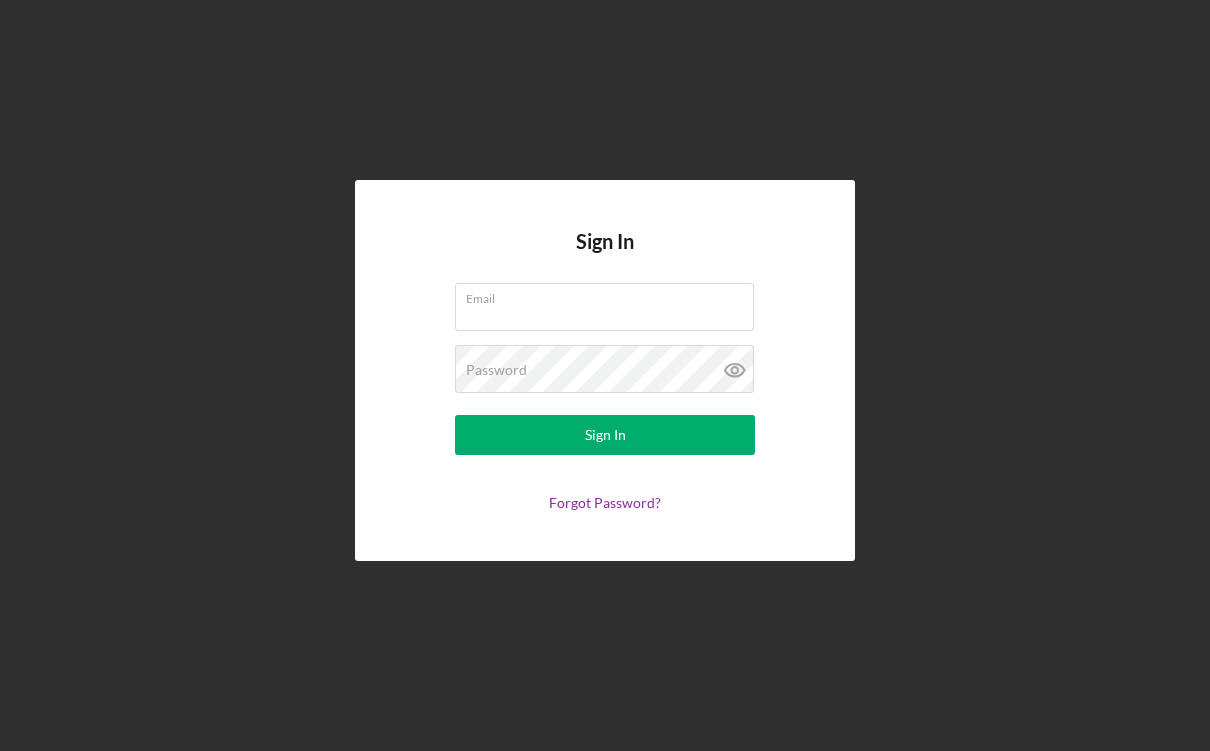click on "Email Password Sign In Forgot Password?" at bounding box center (605, 397) 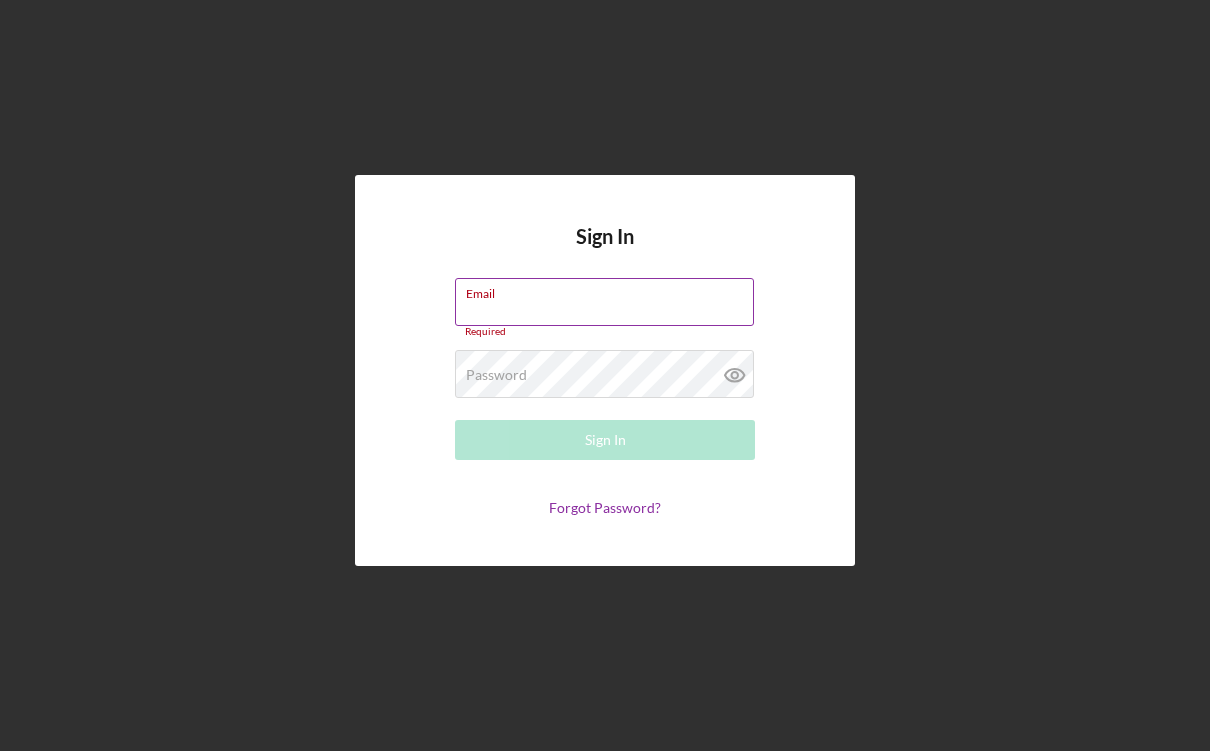 click on "Email" at bounding box center (604, 302) 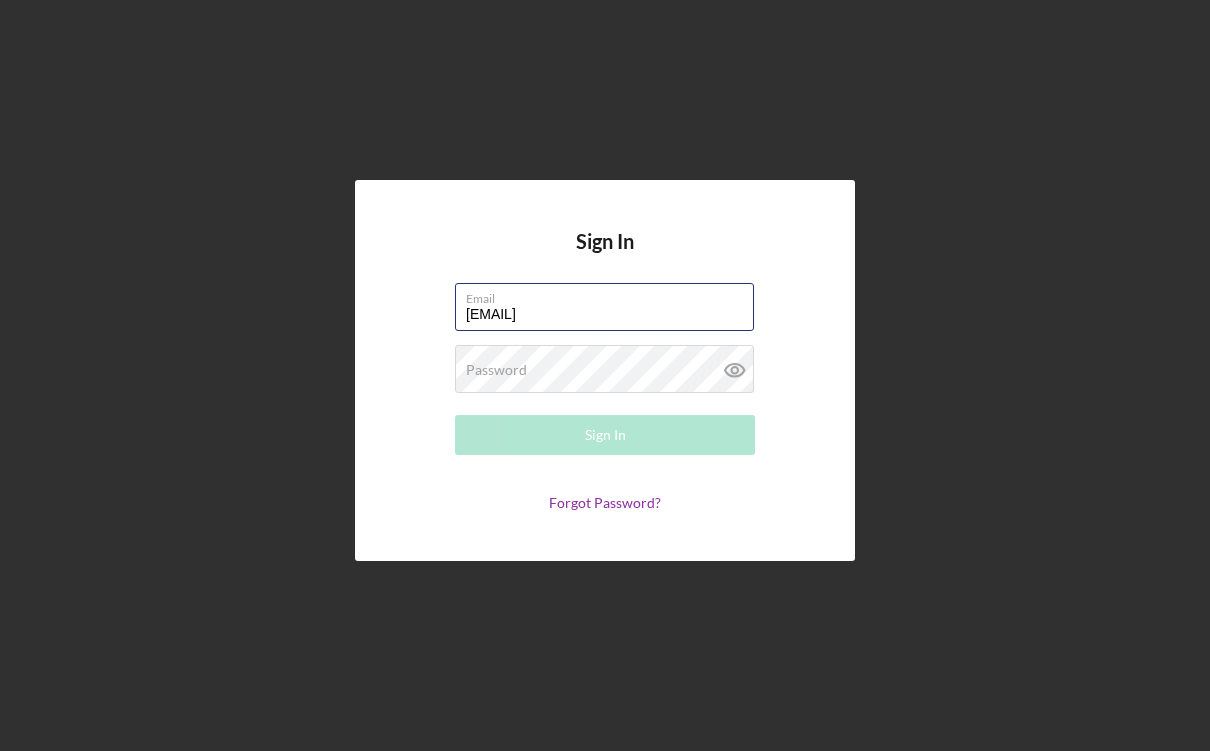 type on "[EMAIL]" 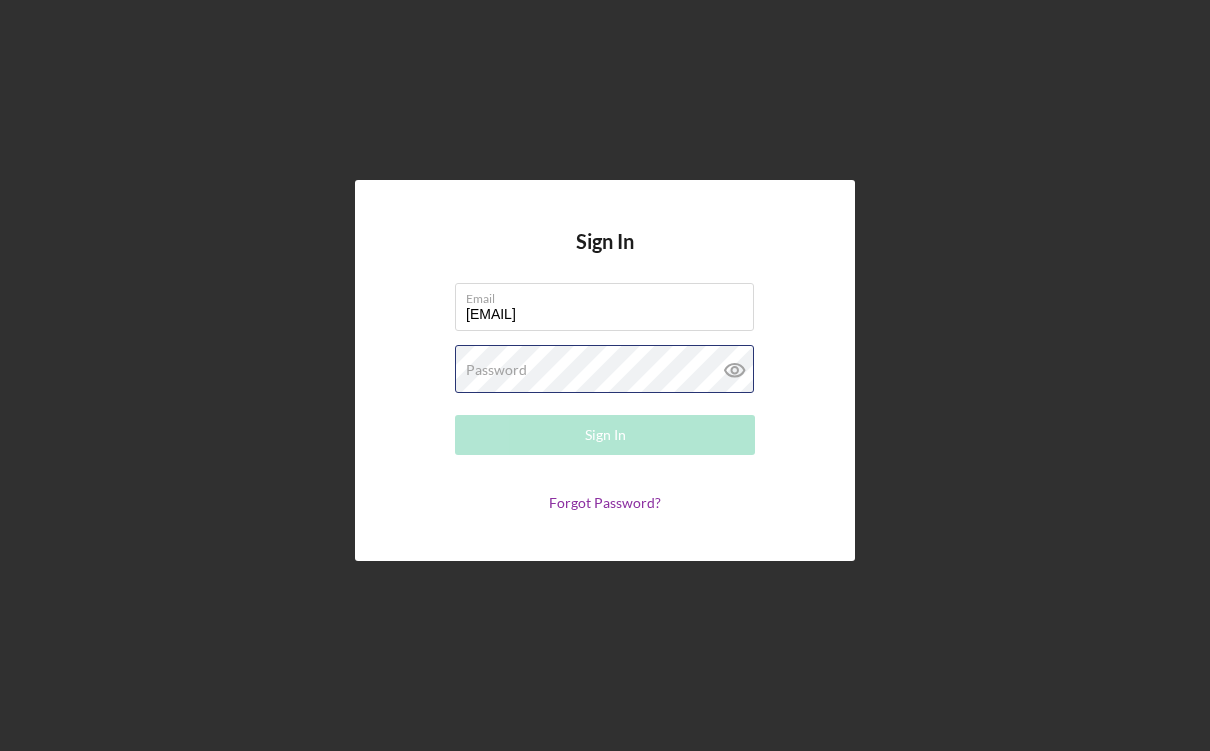click on "Password Required" at bounding box center [605, 370] 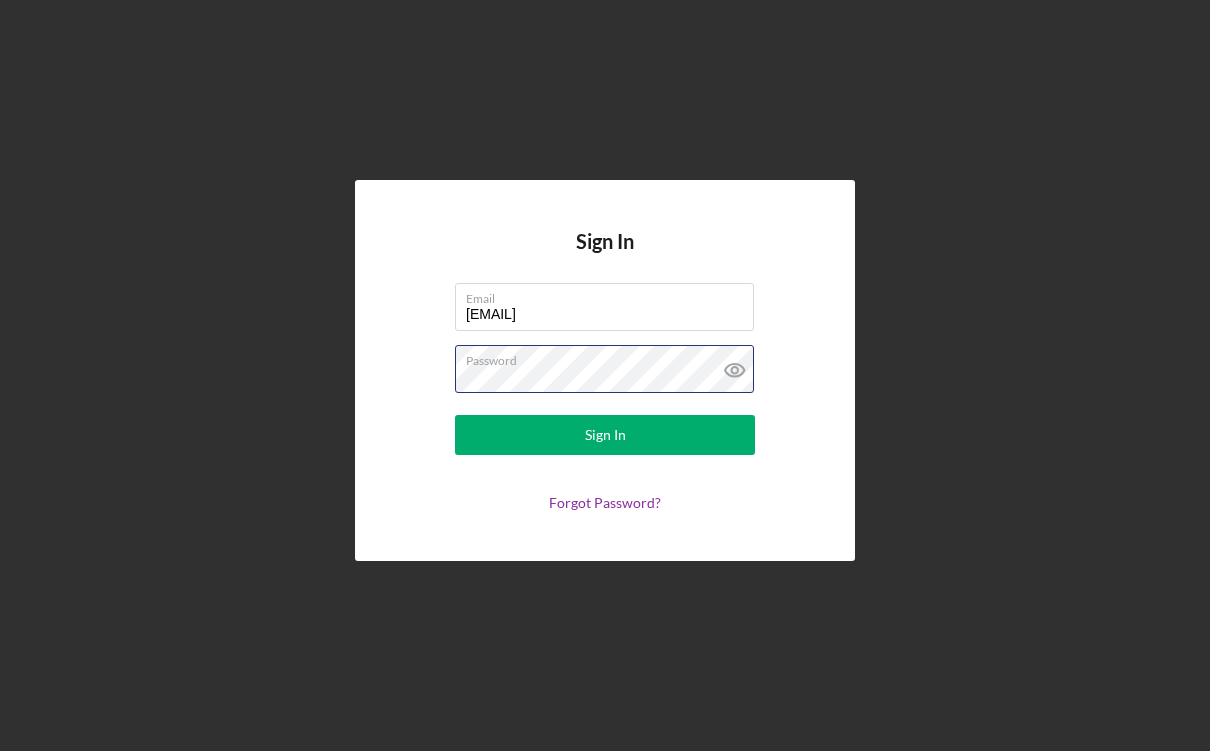 click on "Sign In" at bounding box center [605, 435] 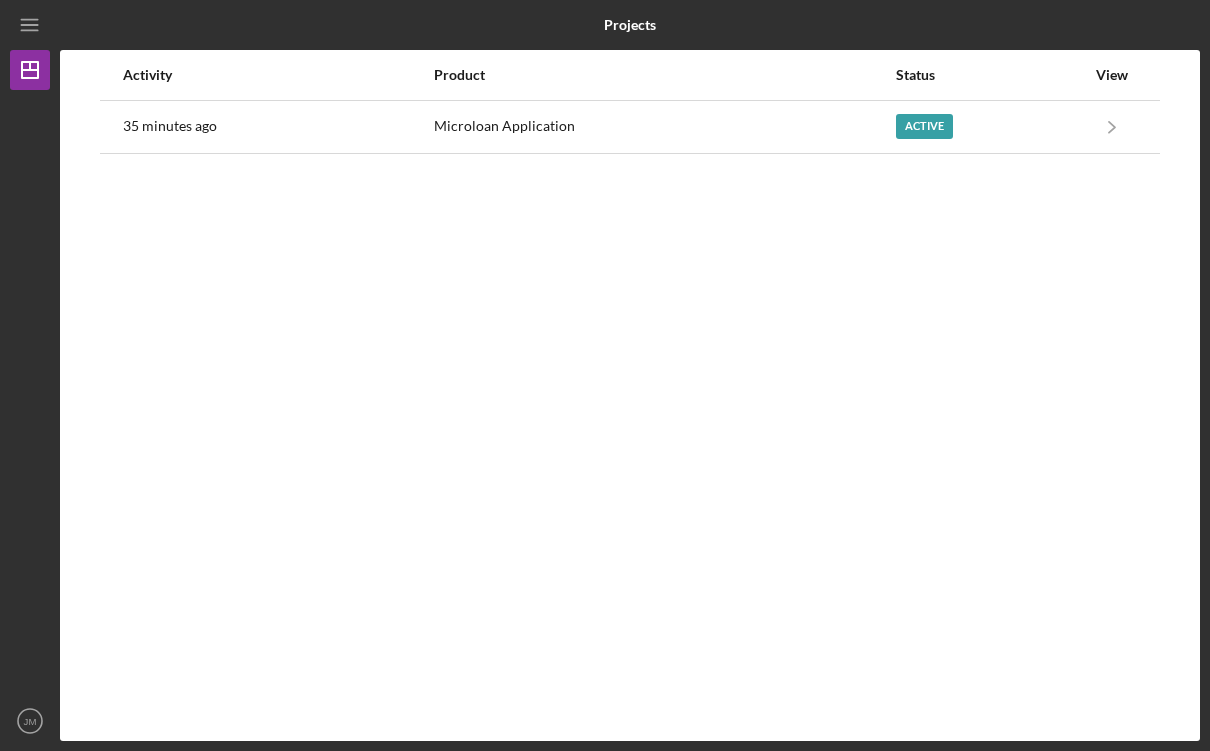 click on "Activity Product Status View 35 minutes ago Microloan Application Active Icon/Navigate Microloan Application Icon/Navigate" at bounding box center (630, 395) 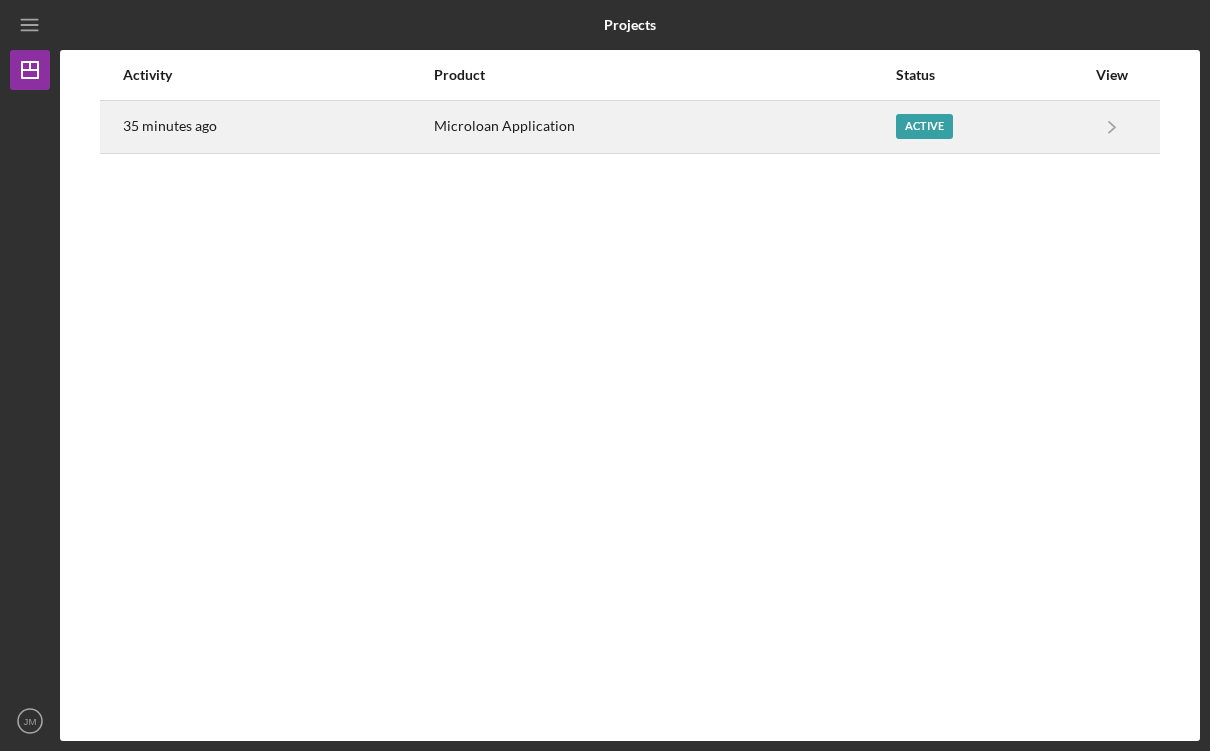 click on "Active" at bounding box center [924, 126] 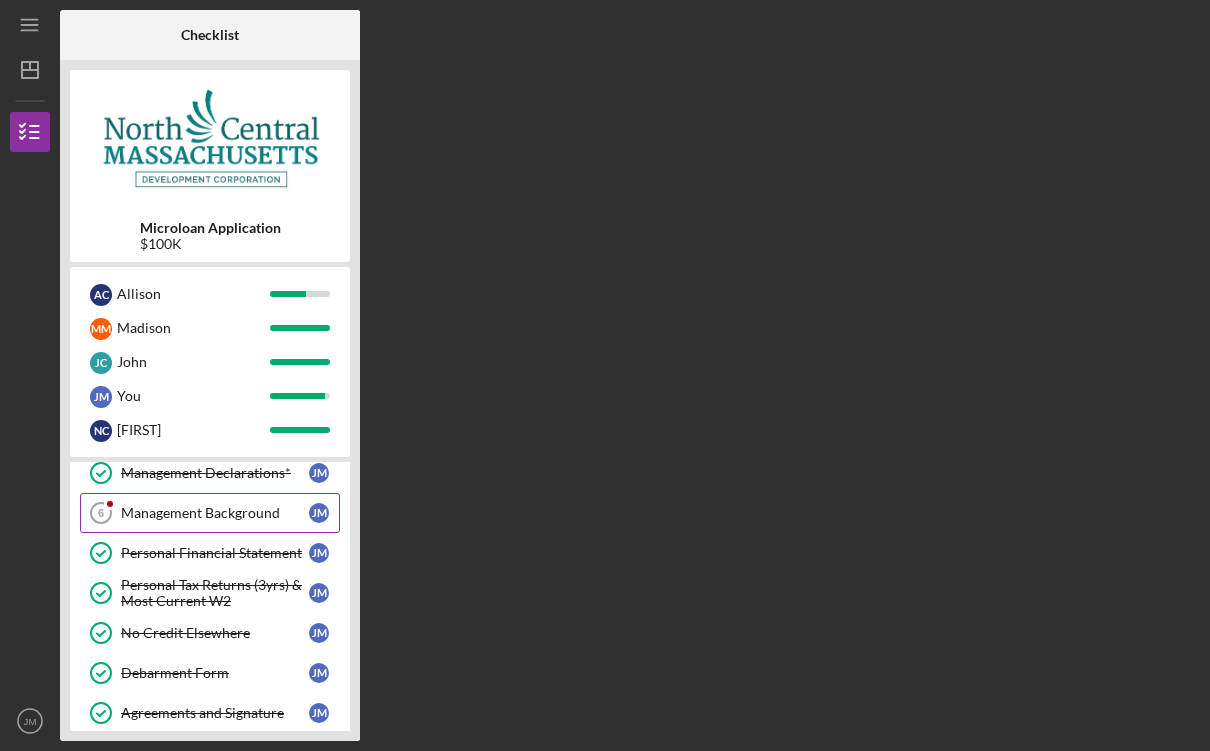 scroll, scrollTop: 202, scrollLeft: 0, axis: vertical 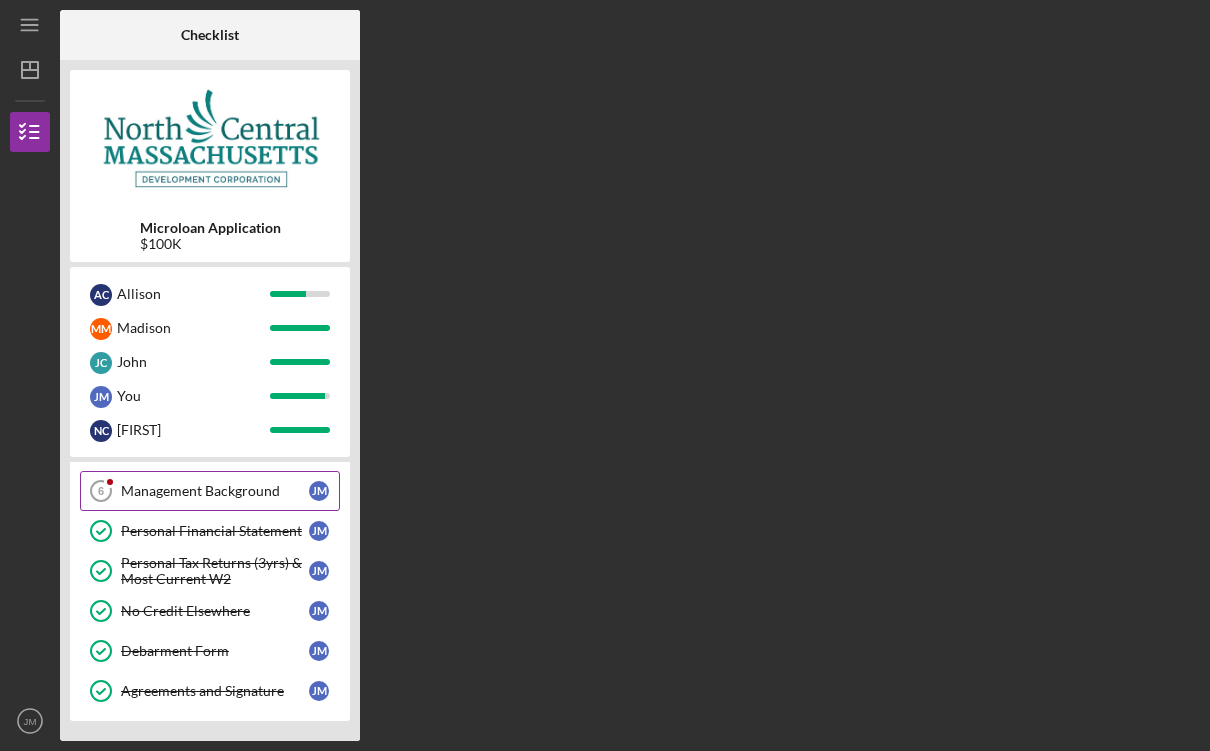 click on "Management Background  6 Management Background  J M" at bounding box center (210, 491) 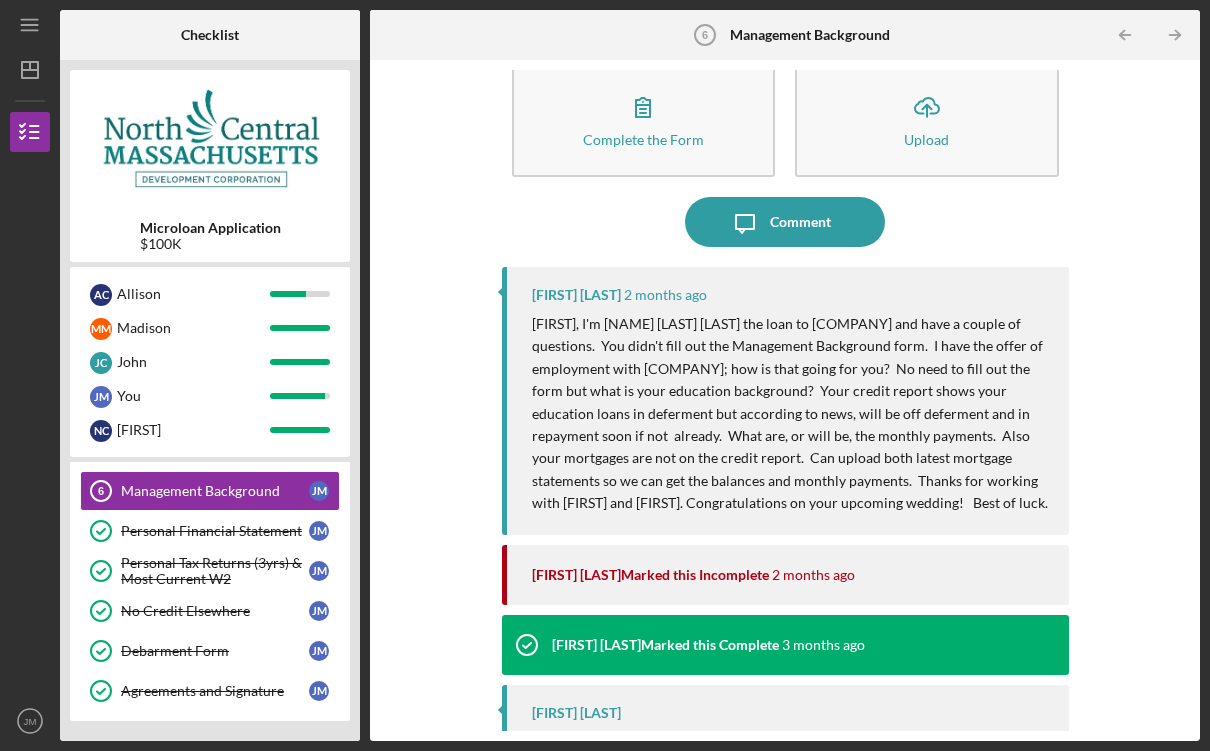 scroll, scrollTop: 0, scrollLeft: 0, axis: both 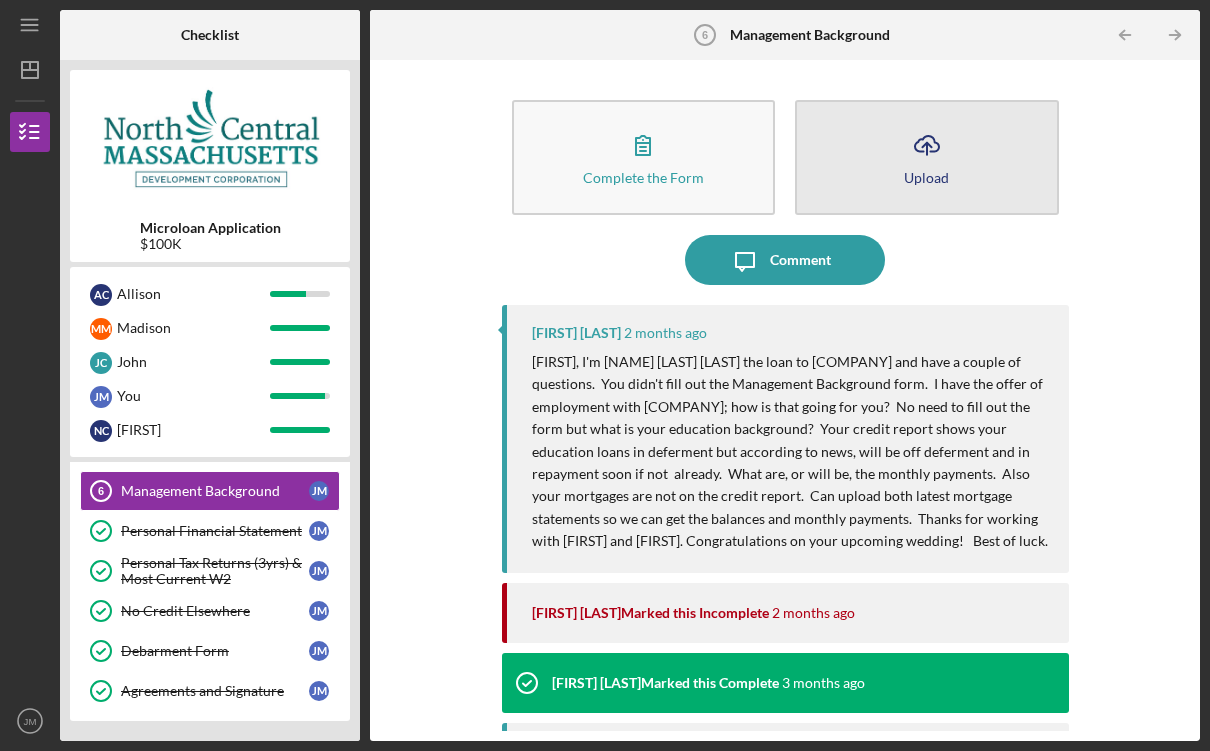 click on "Icon/Upload" 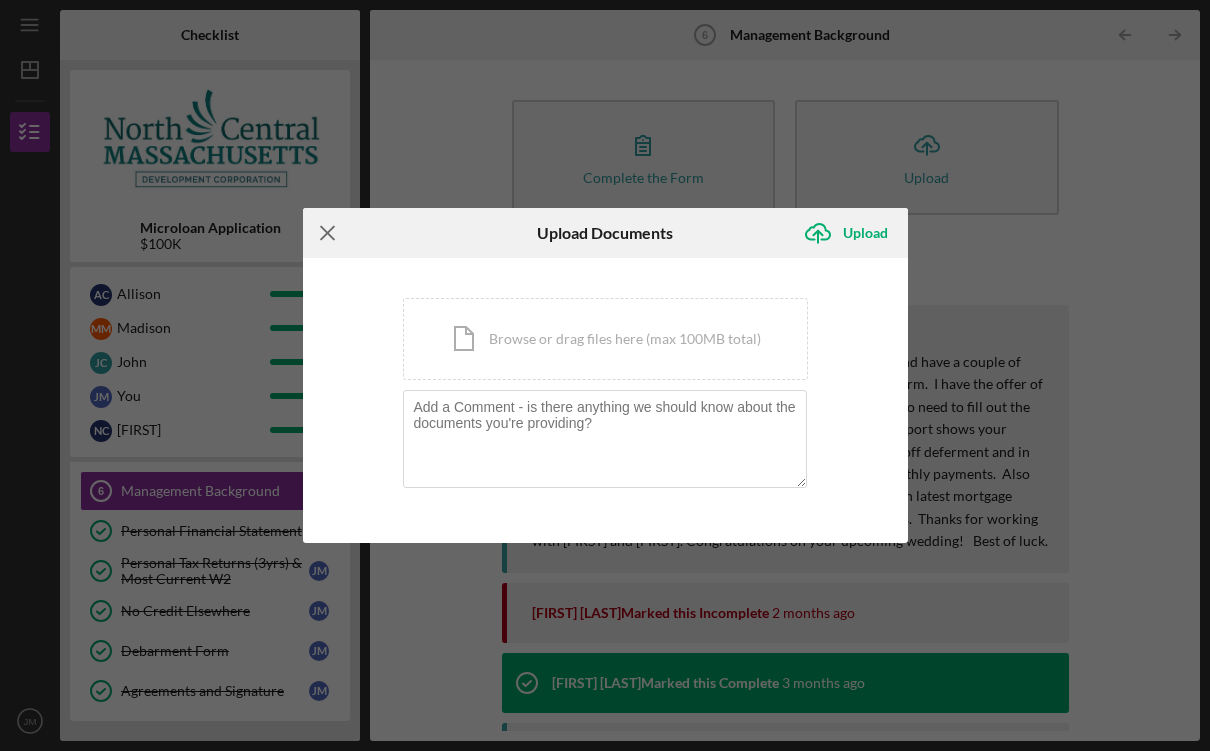 click on "Icon/Menu Close" 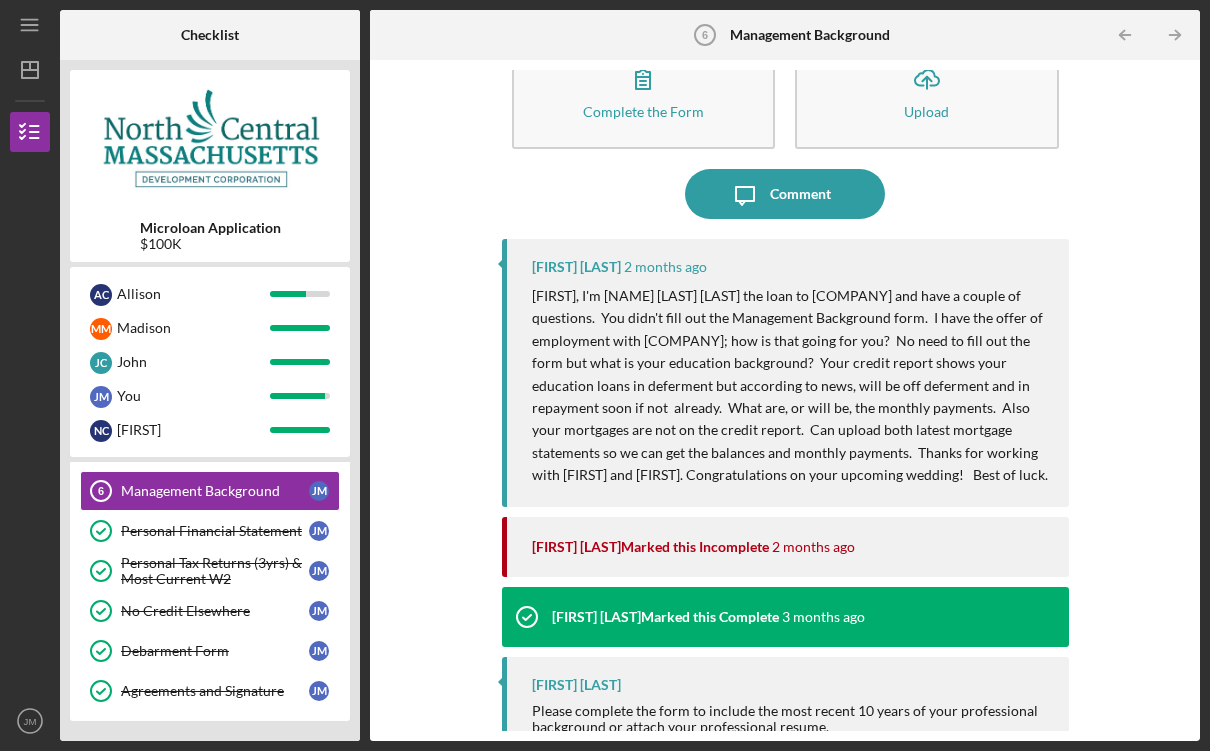 scroll, scrollTop: 90, scrollLeft: 0, axis: vertical 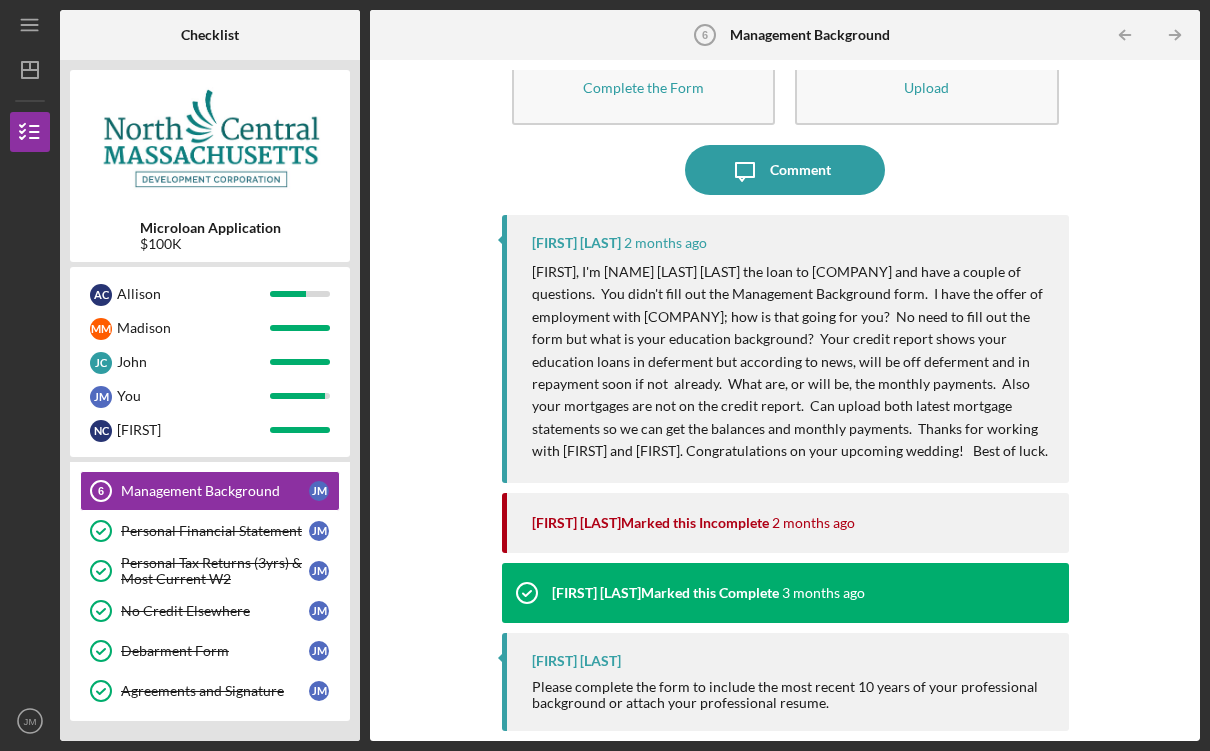 click on "[FIRST] [LAST]   Please complete the form to include the most recent 10 years of your professional background or attach your professional resume." at bounding box center (785, 682) 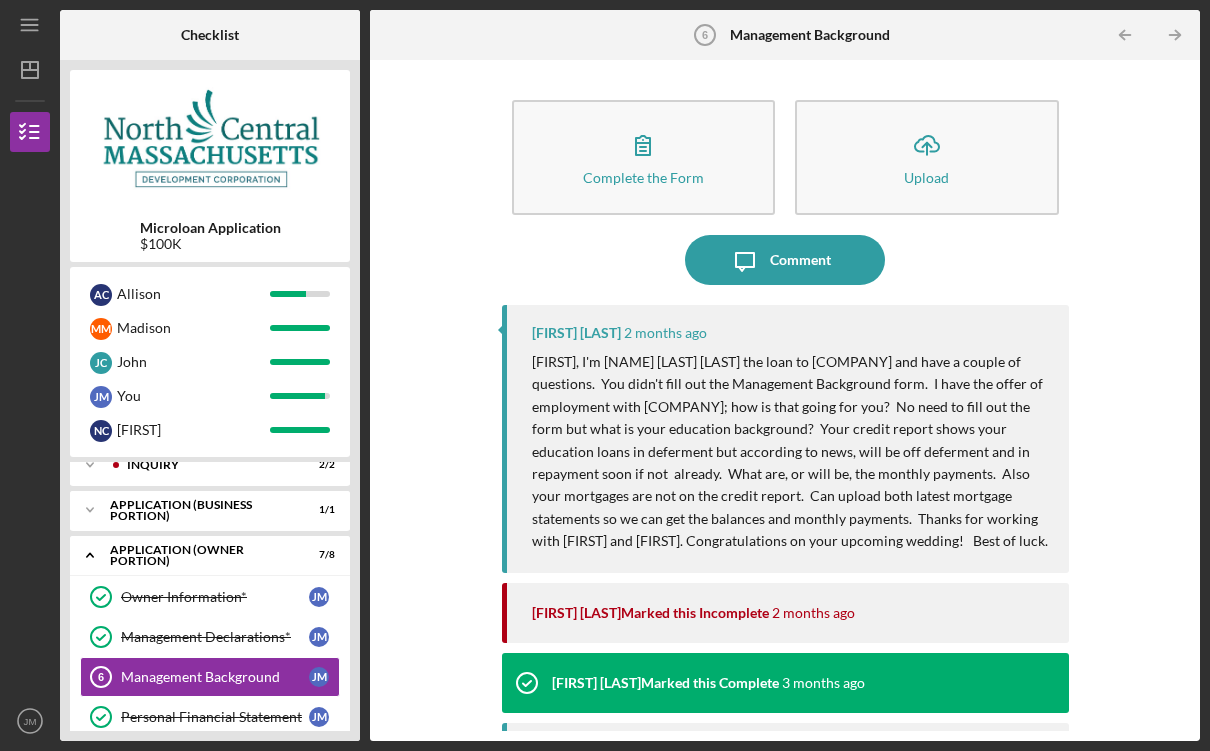 scroll, scrollTop: 0, scrollLeft: 0, axis: both 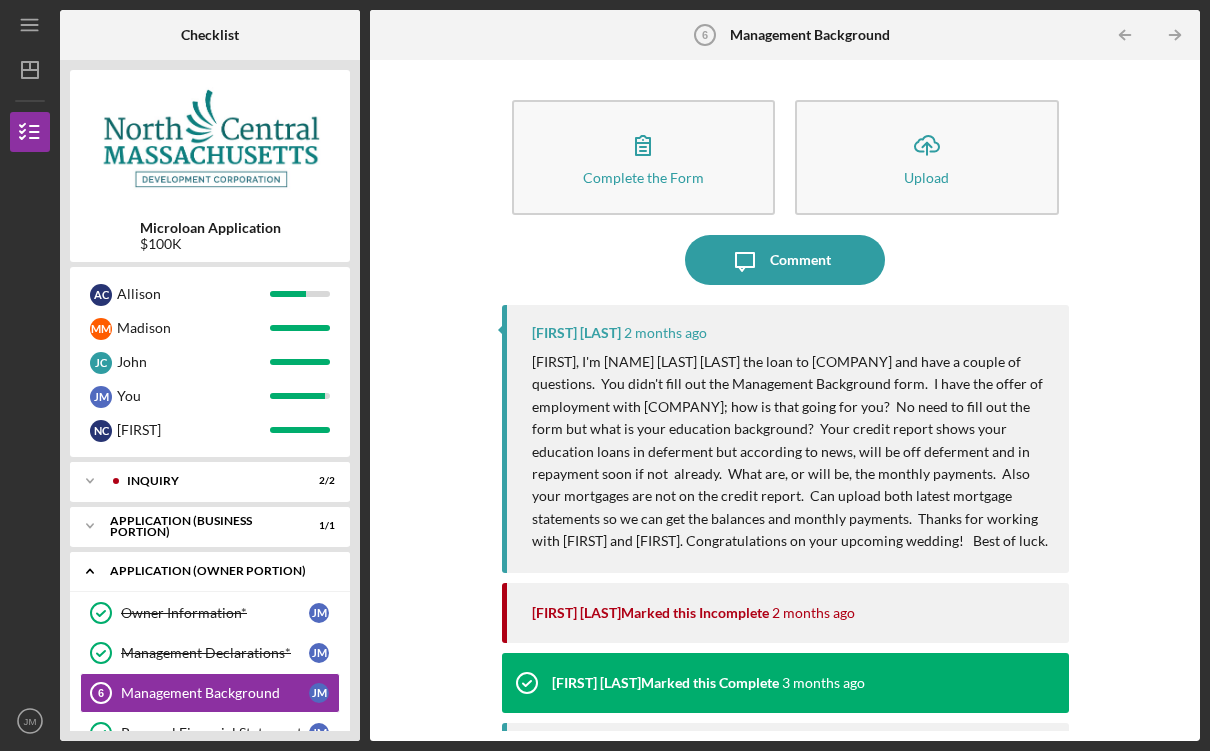 click on "Icon/Expander" 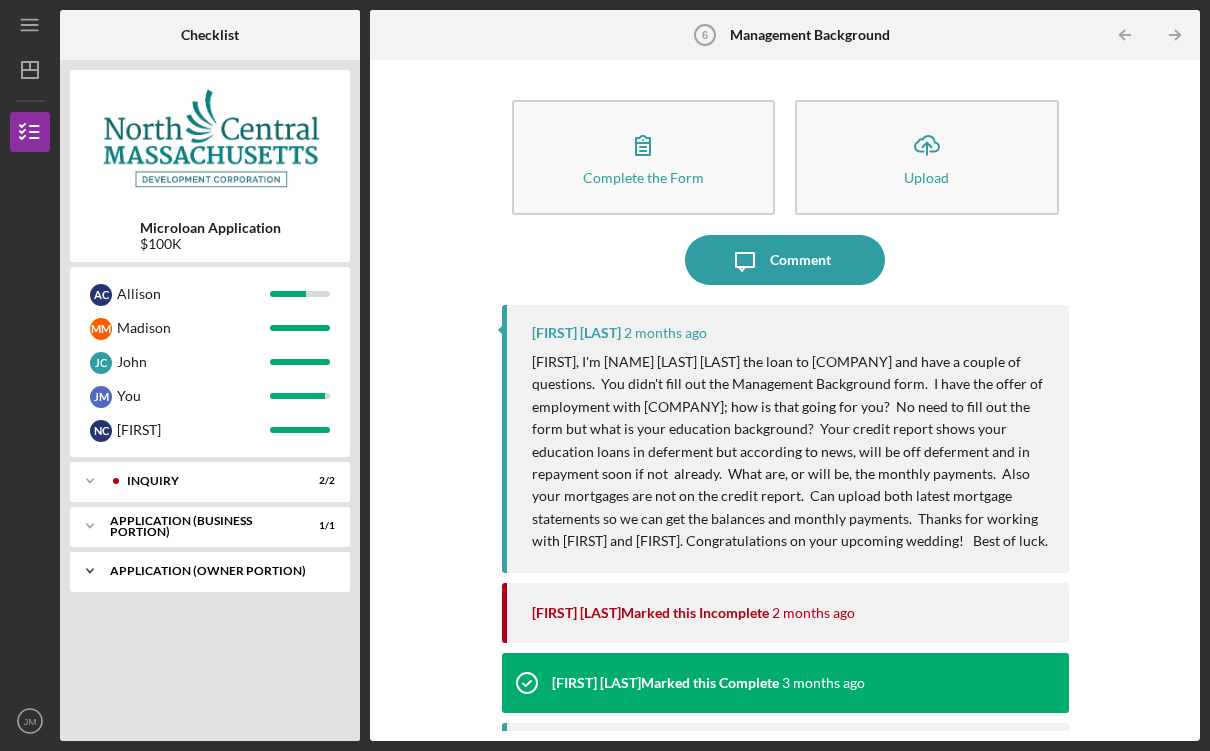click on "Icon/Expander" 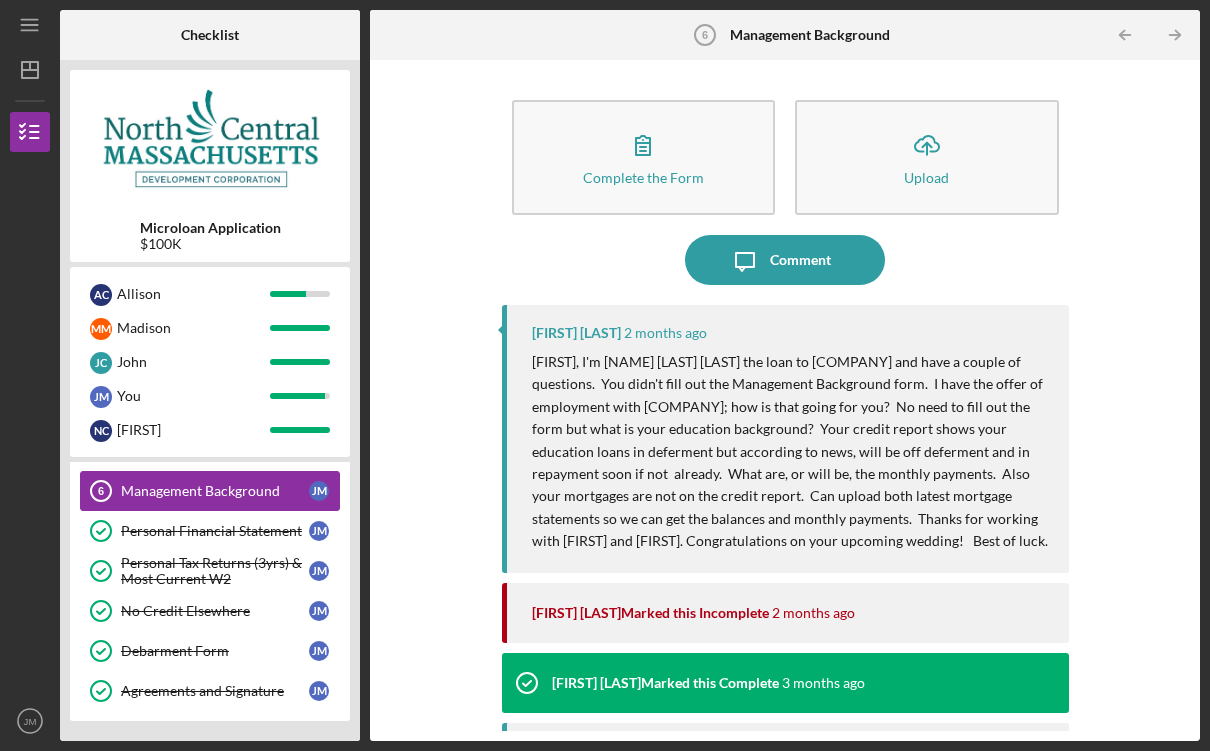 scroll, scrollTop: 0, scrollLeft: 0, axis: both 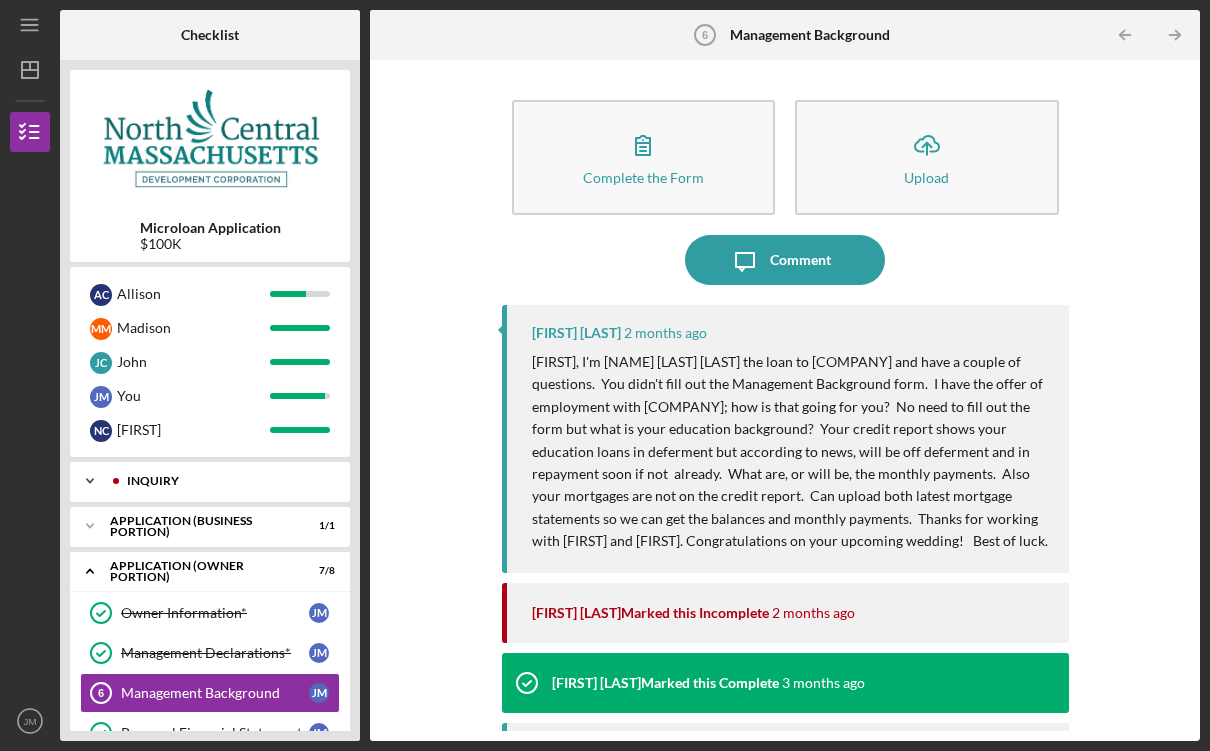 click on "Icon/Expander" 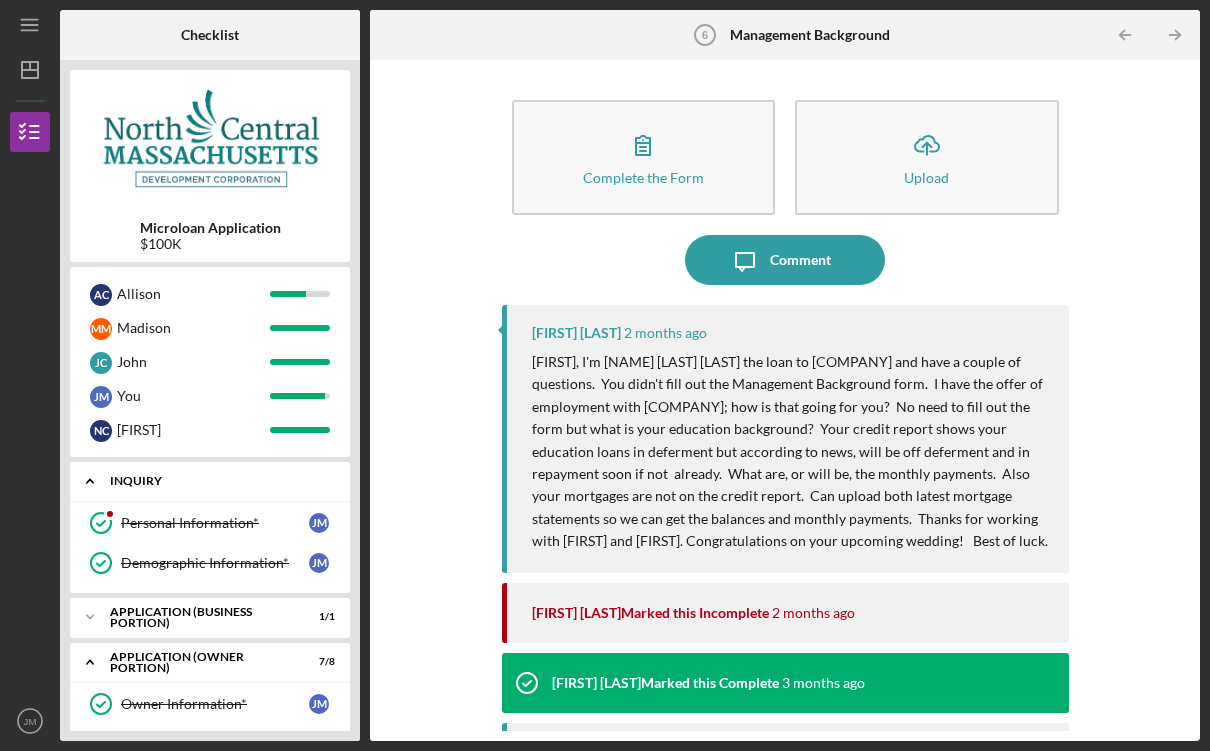click on "Icon/Expander" 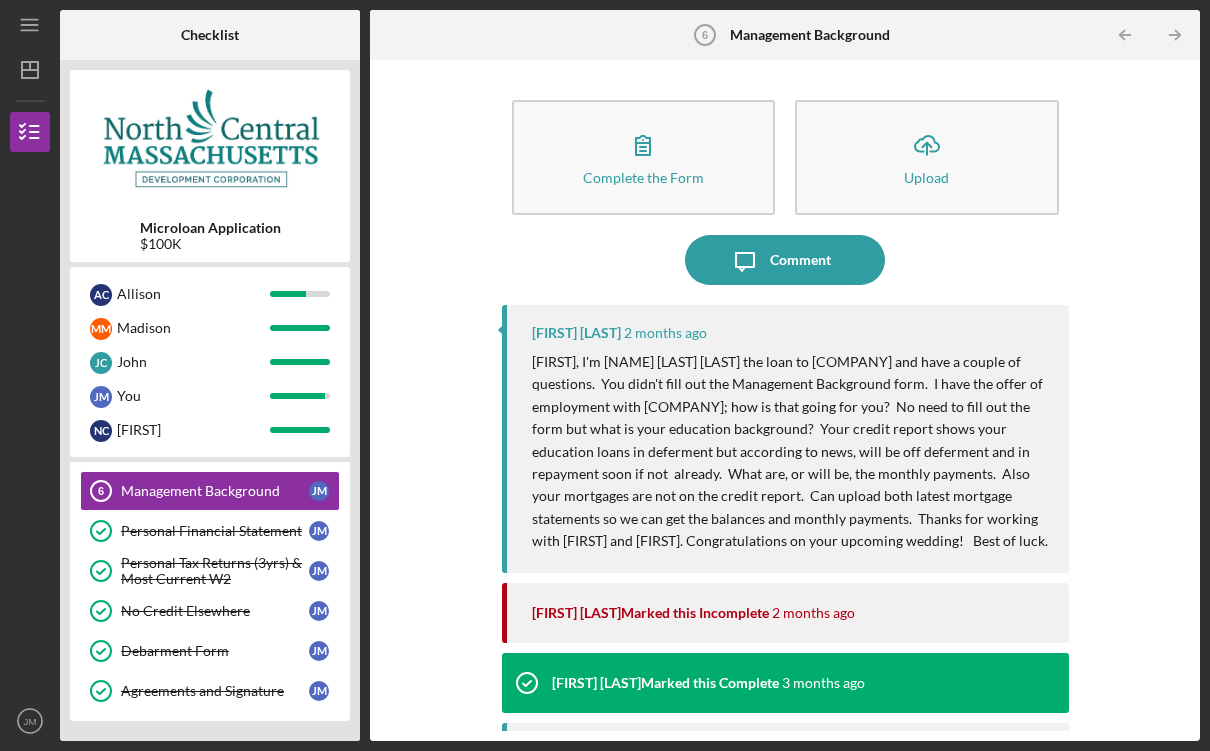 scroll, scrollTop: 0, scrollLeft: 0, axis: both 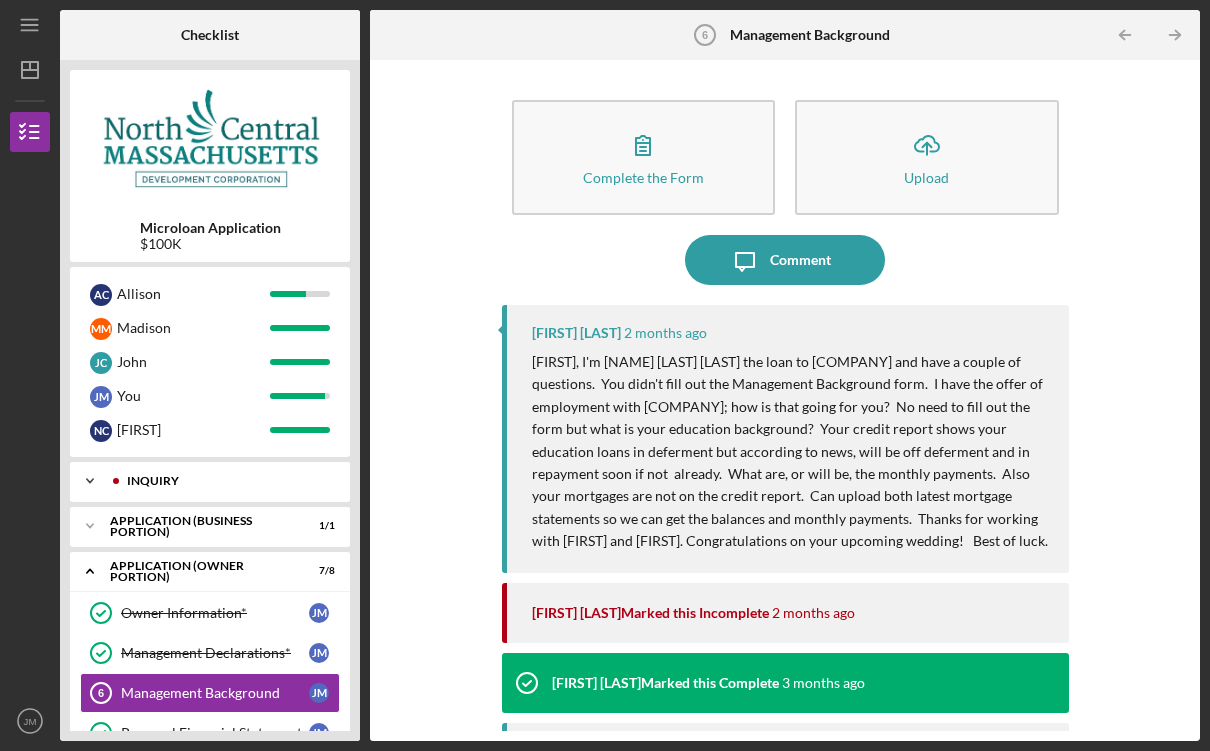 click on "Icon/Expander" 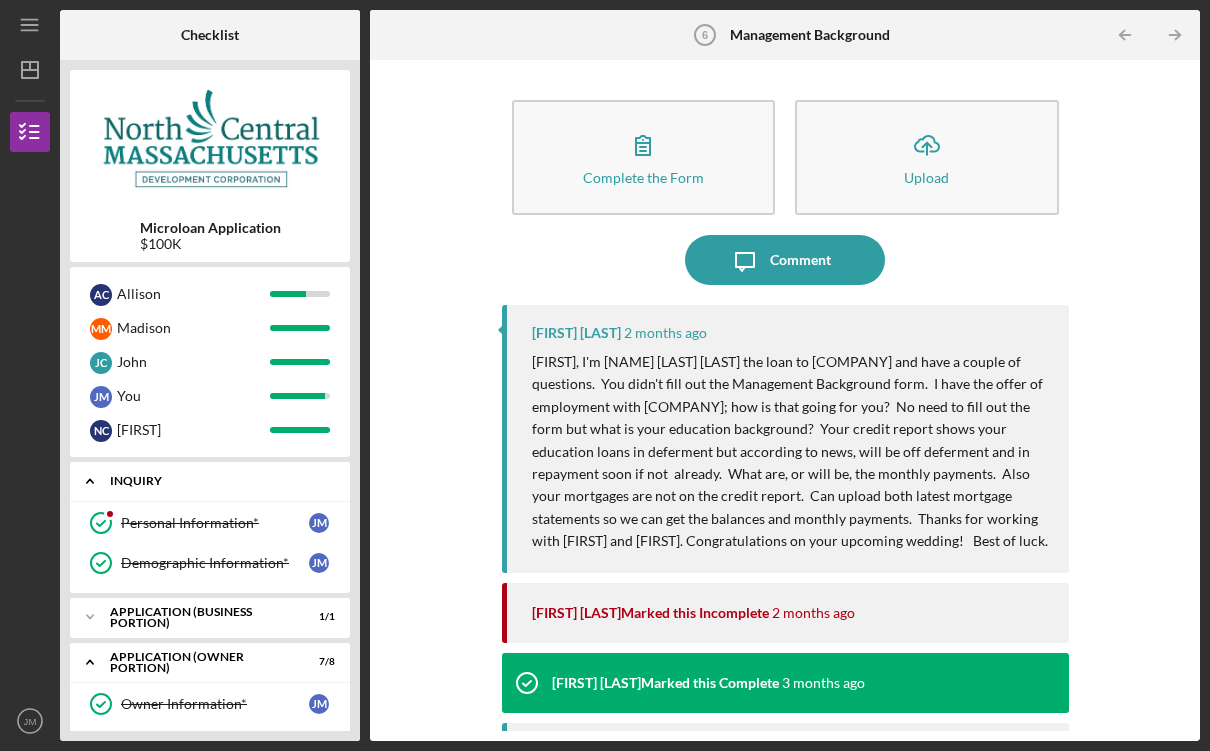 click on "Icon/Expander" 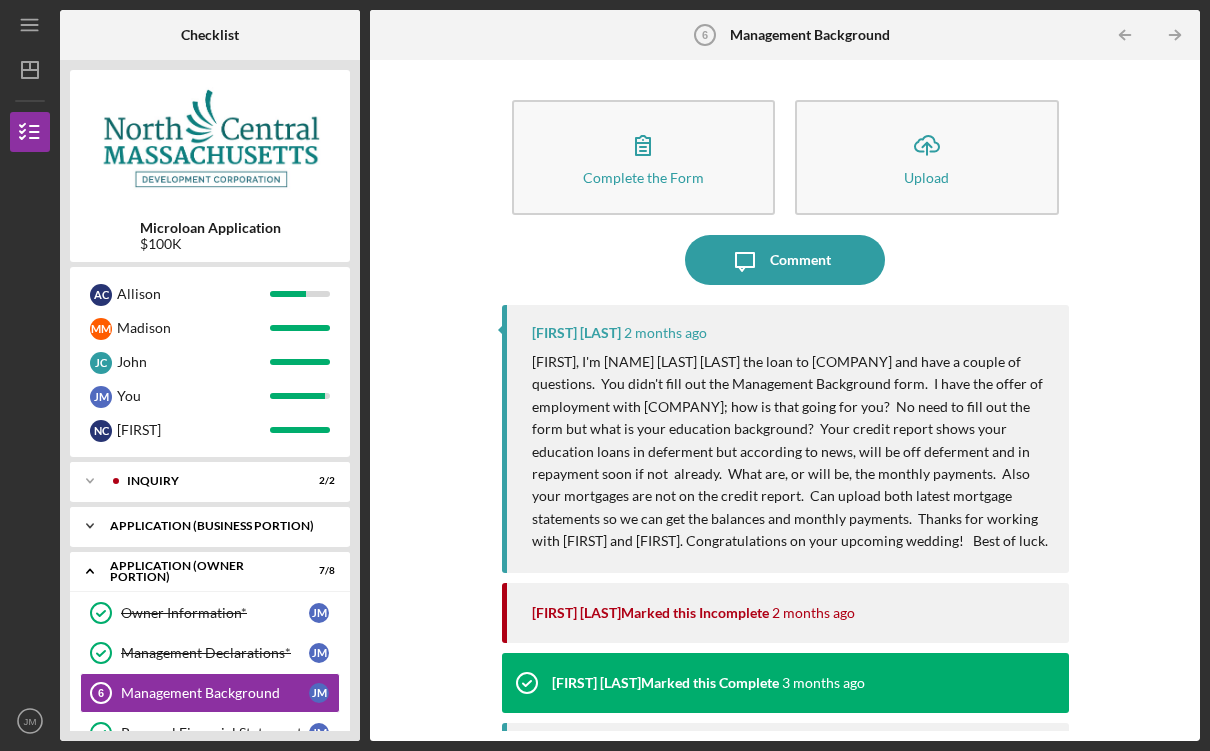 click on "Icon/Expander" 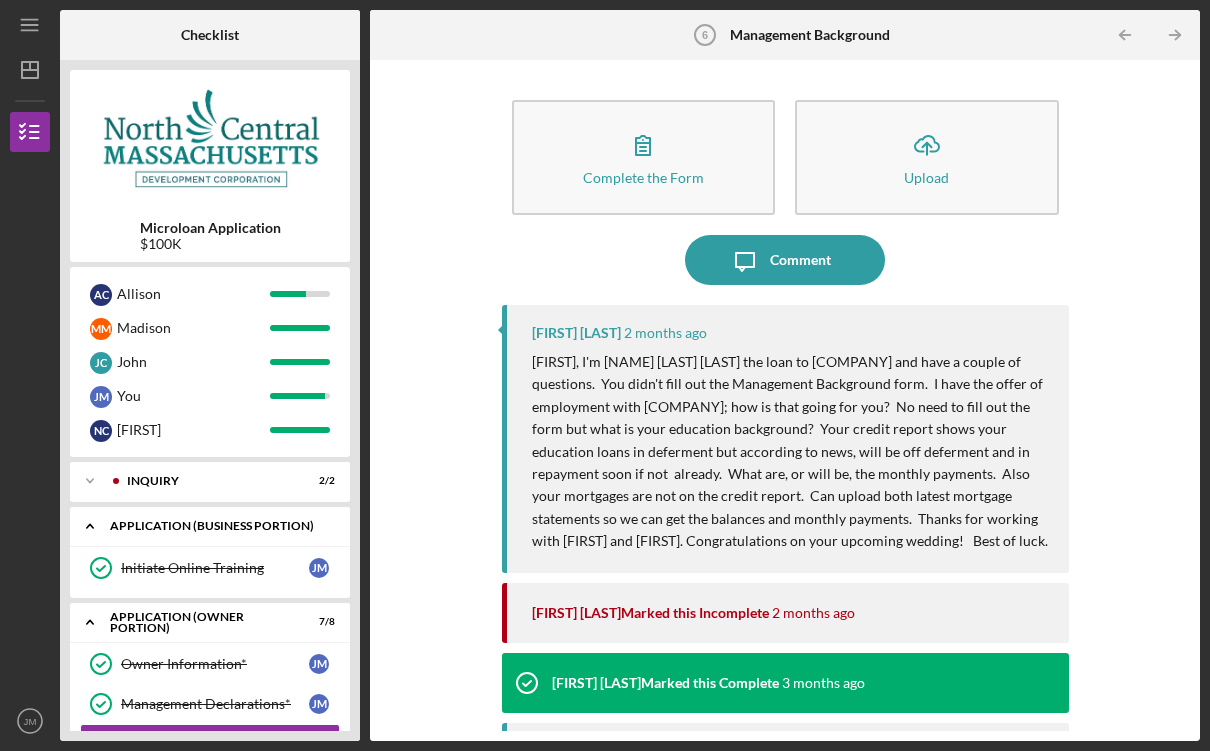 click on "Icon/Expander" 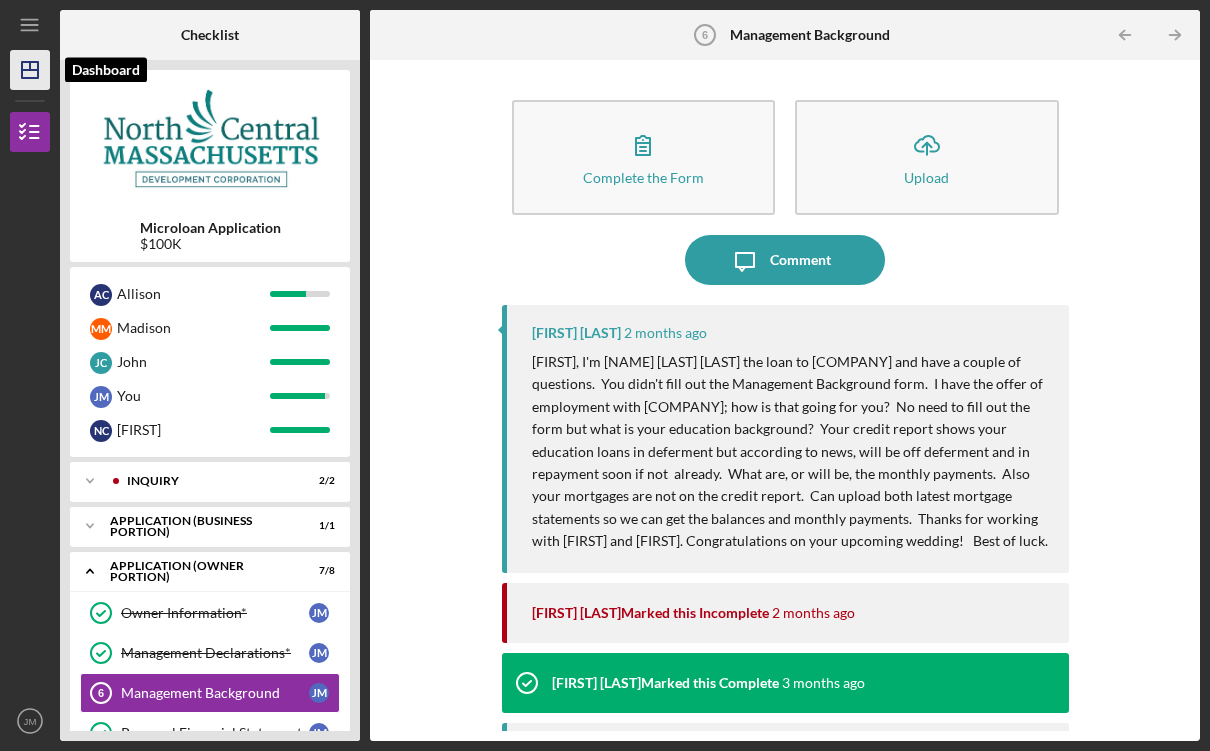 click on "Icon/Dashboard" 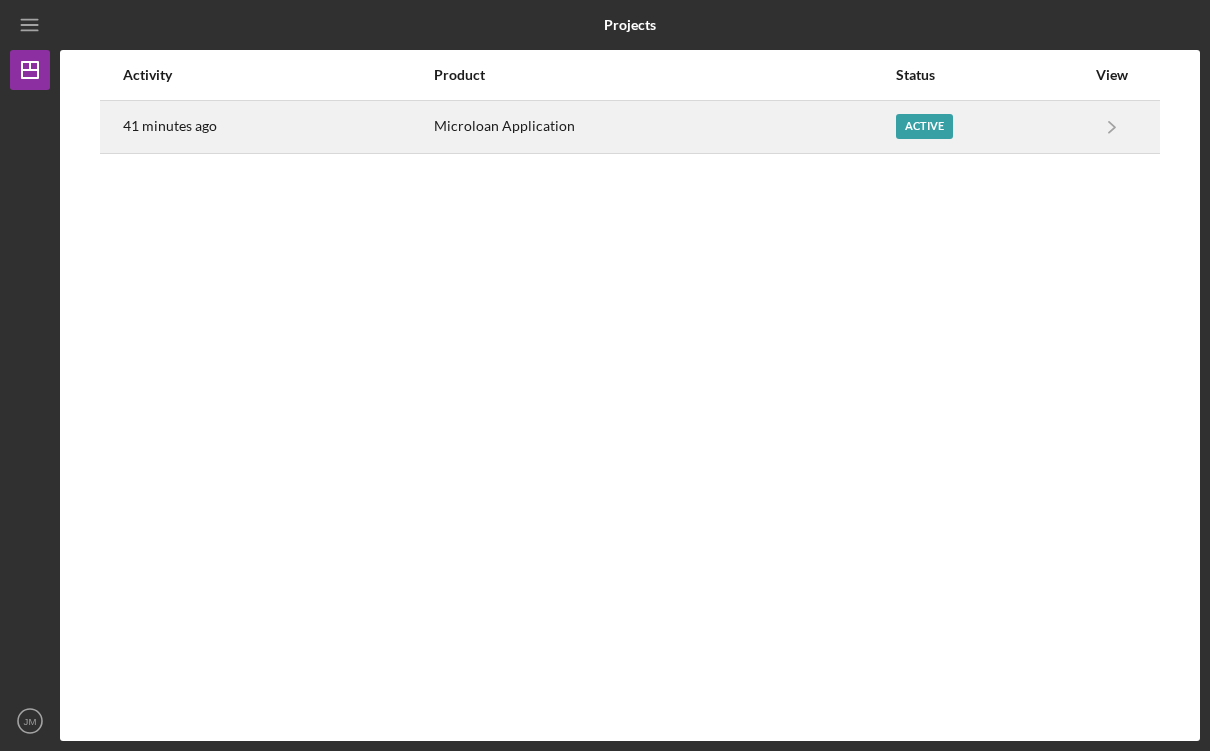 click on "Microloan Application" at bounding box center (664, 127) 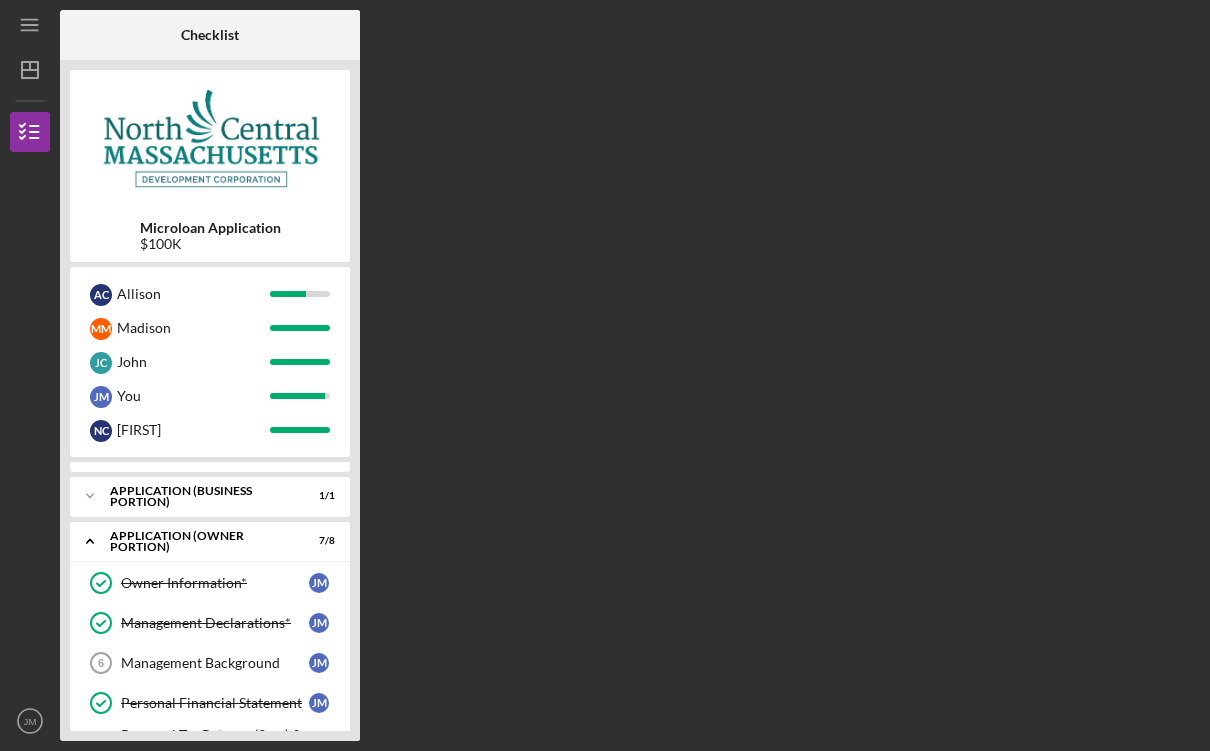 scroll, scrollTop: 0, scrollLeft: 0, axis: both 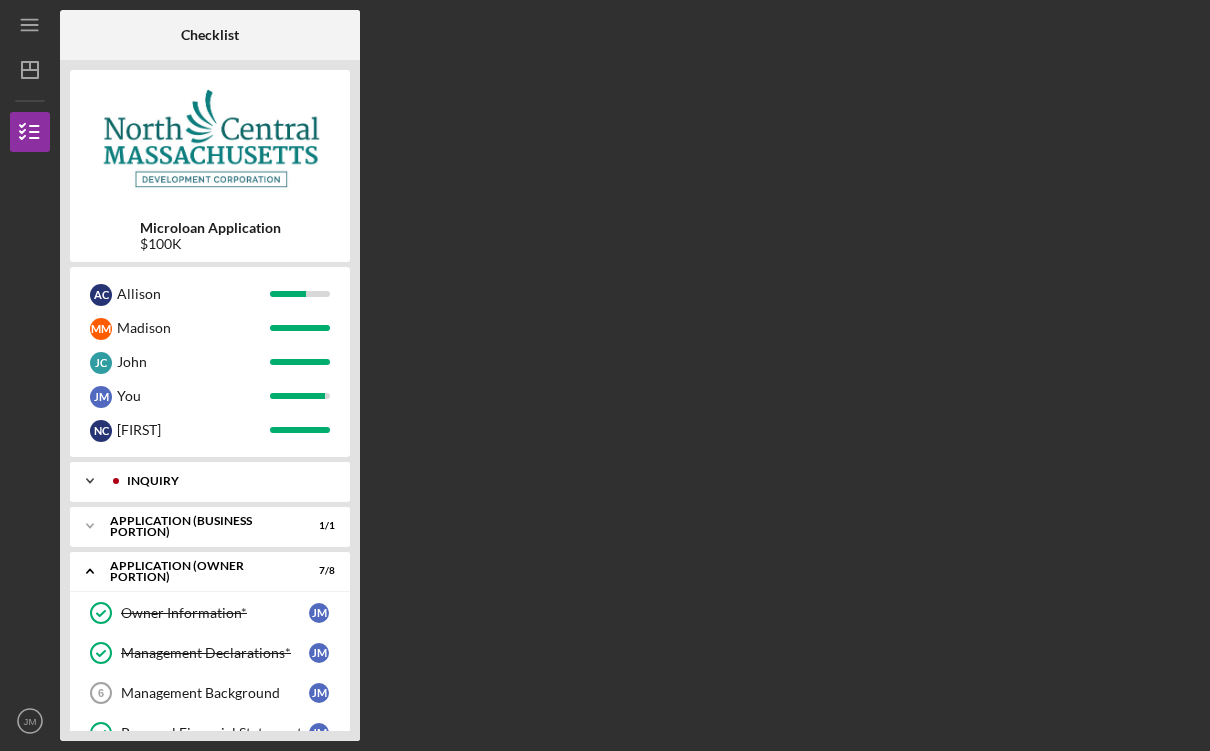 click 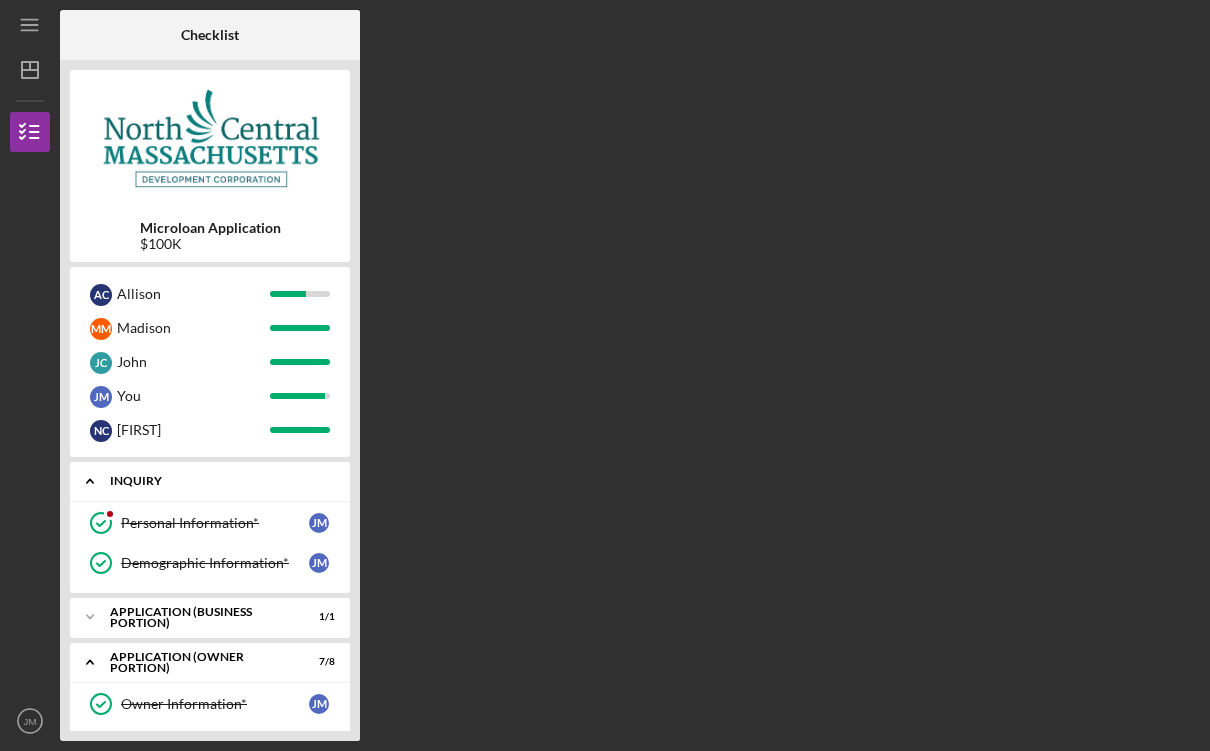 click on "Icon/Expander" 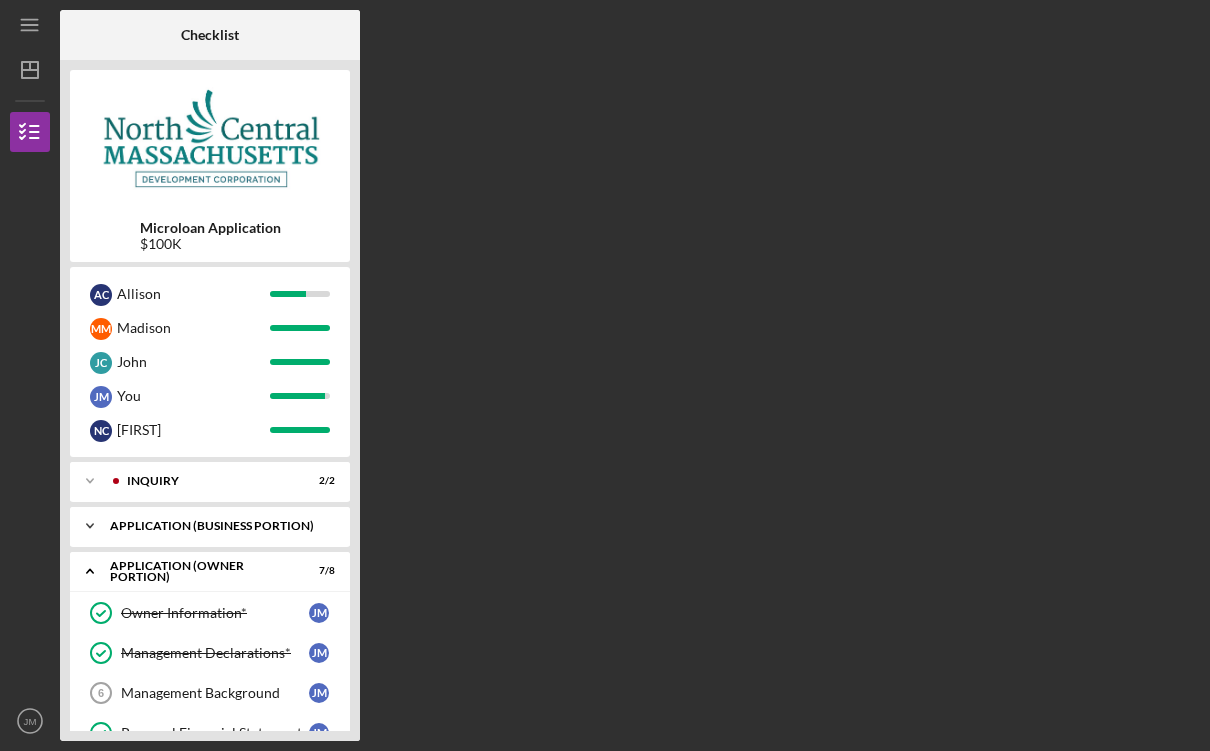 click on "Icon/Expander" 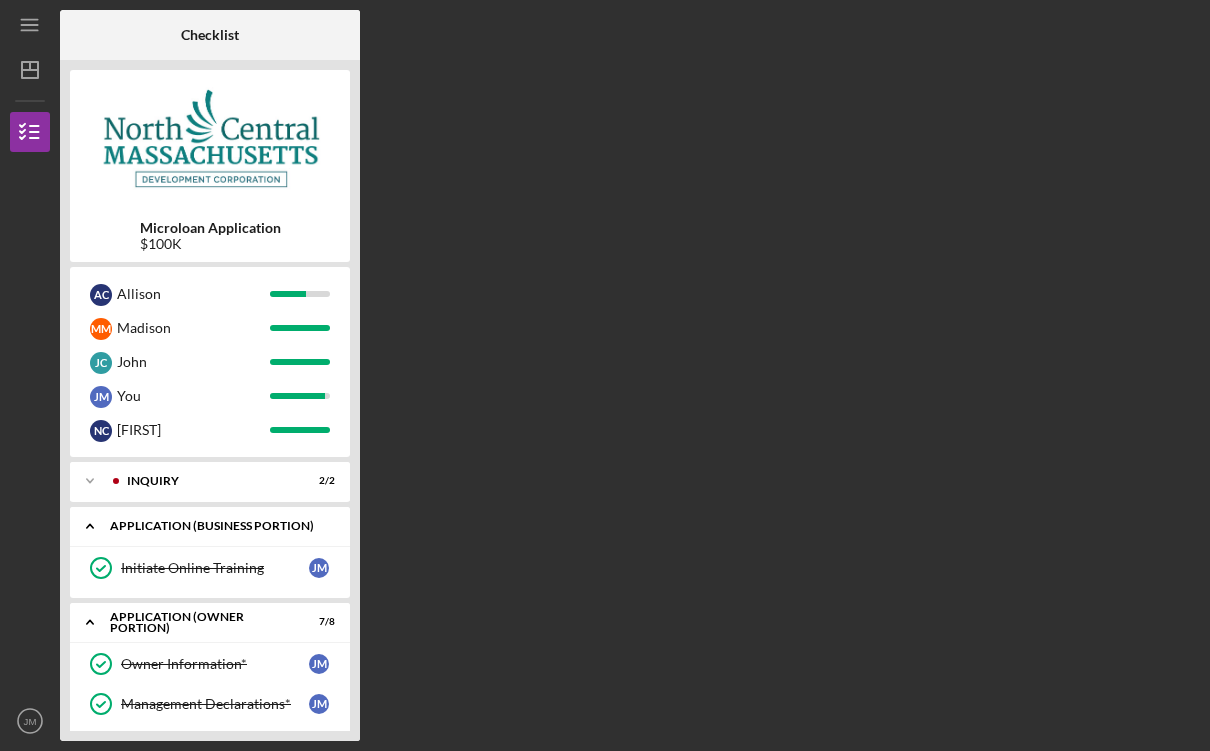 click on "Icon/Expander" 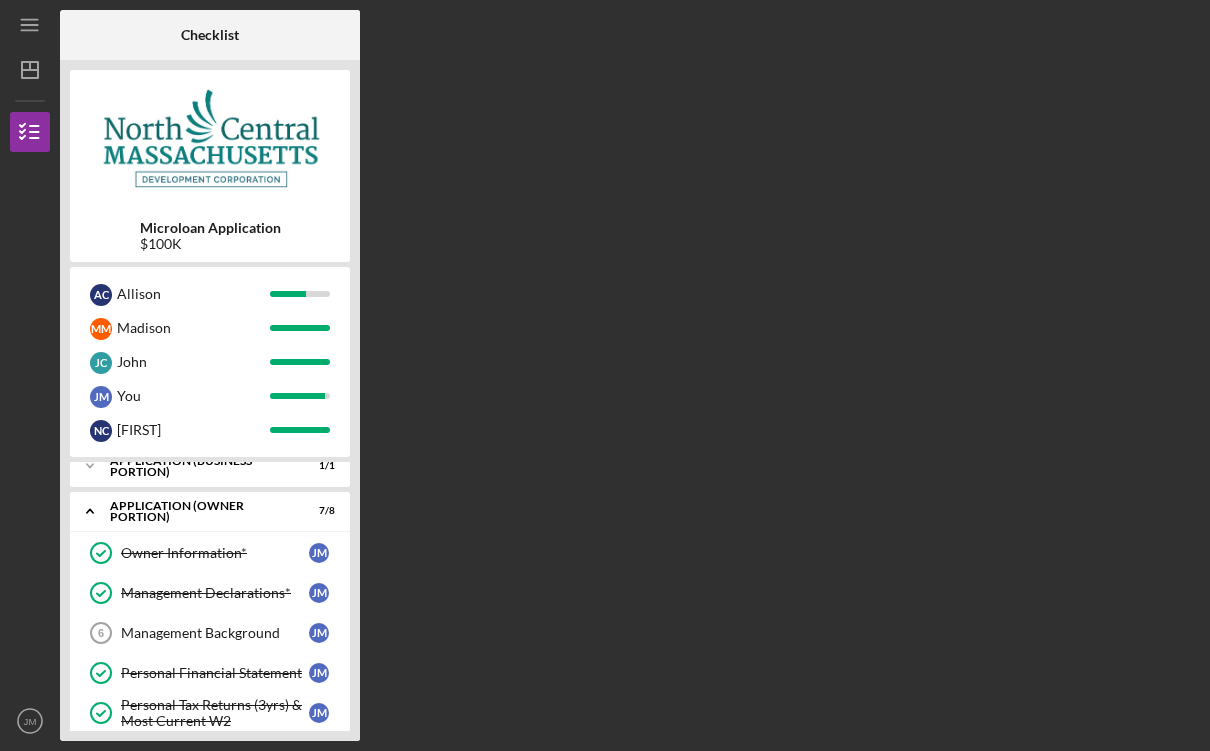 scroll, scrollTop: 0, scrollLeft: 0, axis: both 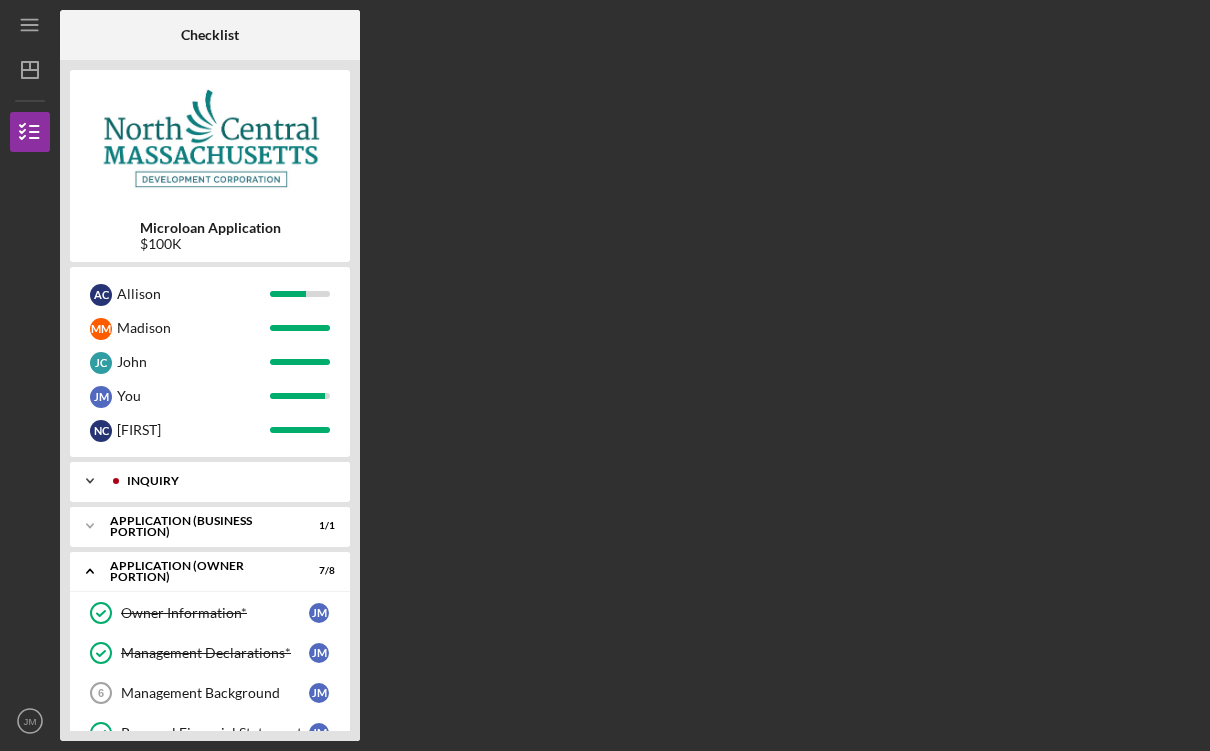 click on "INQUIRY" at bounding box center [226, 481] 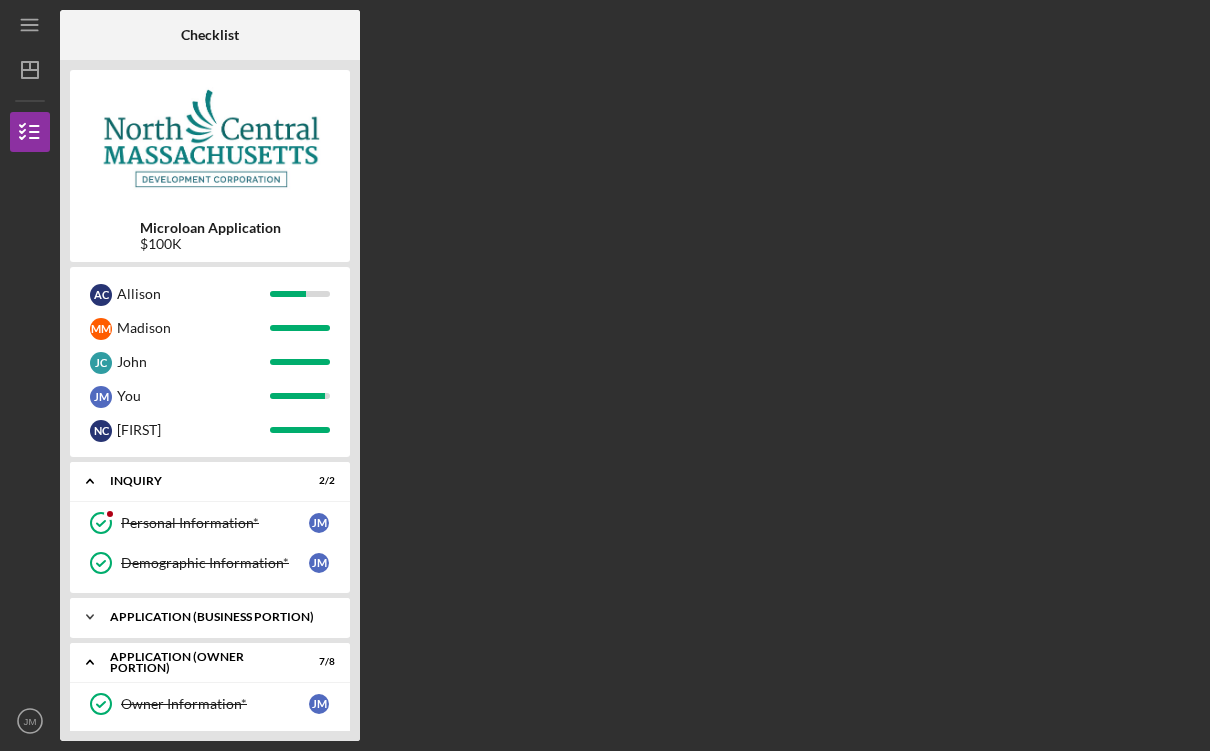 click on "Icon/Expander APPLICATION (BUSINESS PORTION) 1 / 1" at bounding box center (210, 617) 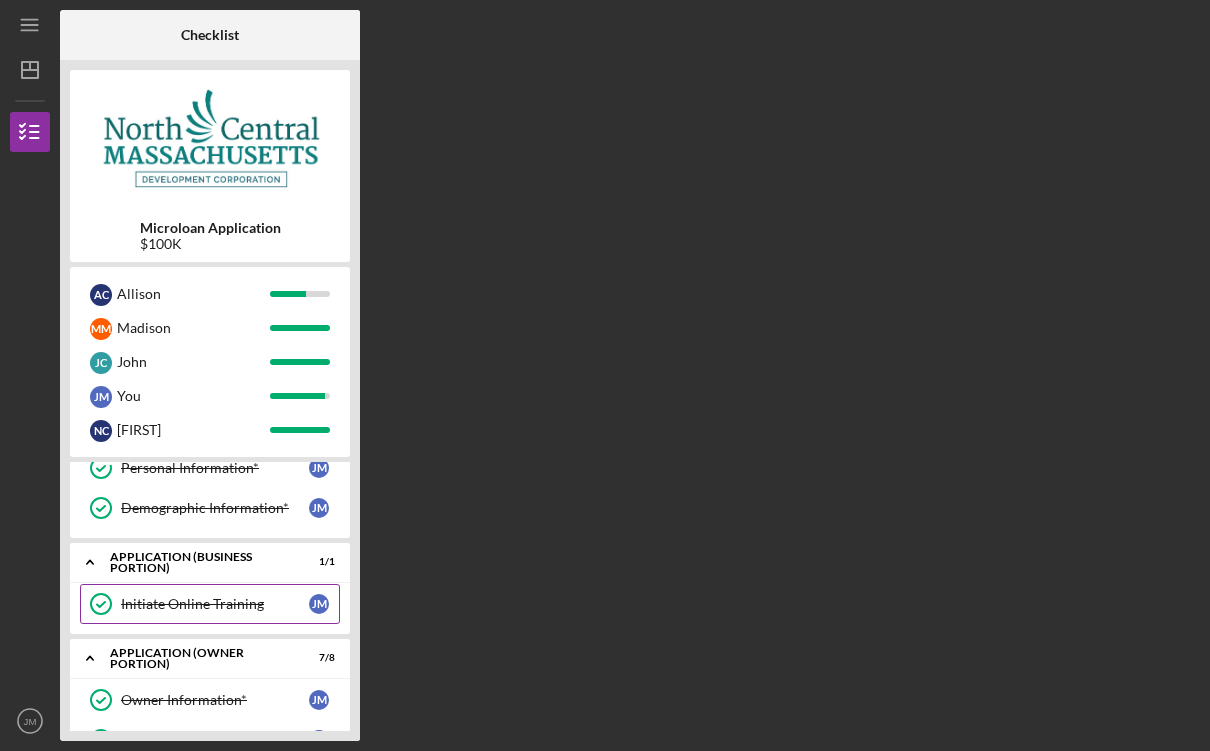 scroll, scrollTop: 0, scrollLeft: 0, axis: both 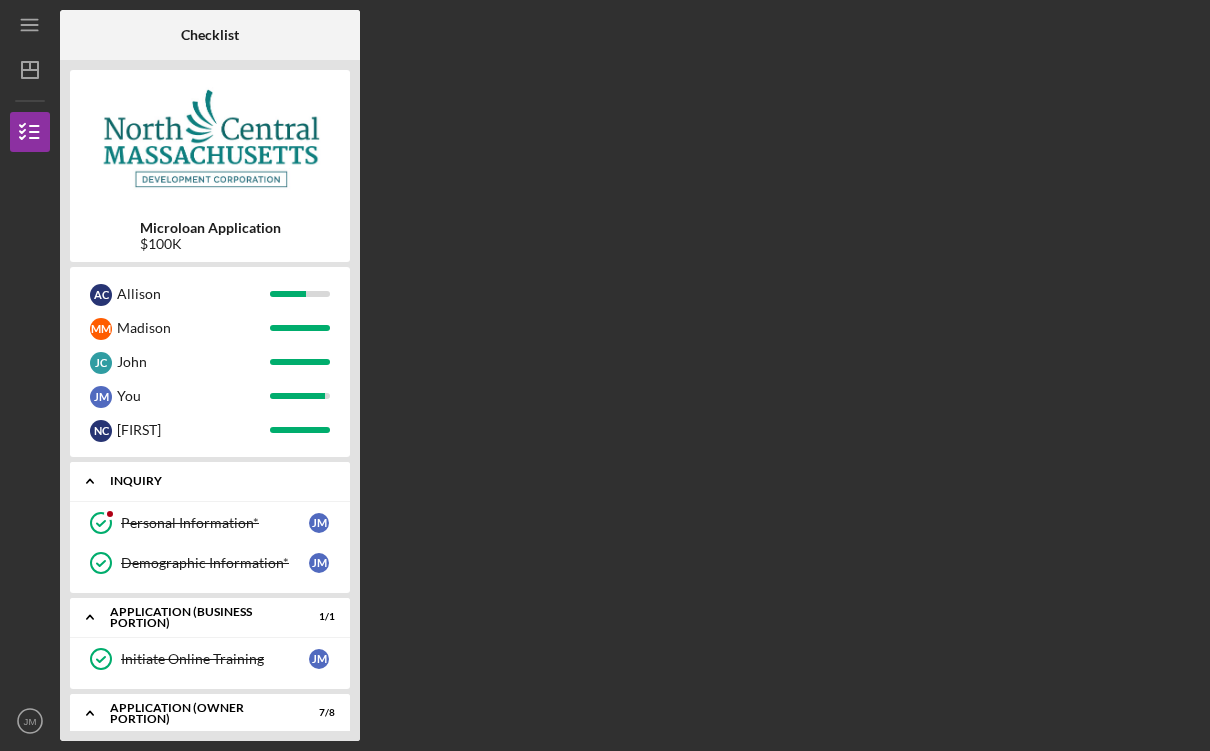 click on "INQUIRY" at bounding box center (217, 481) 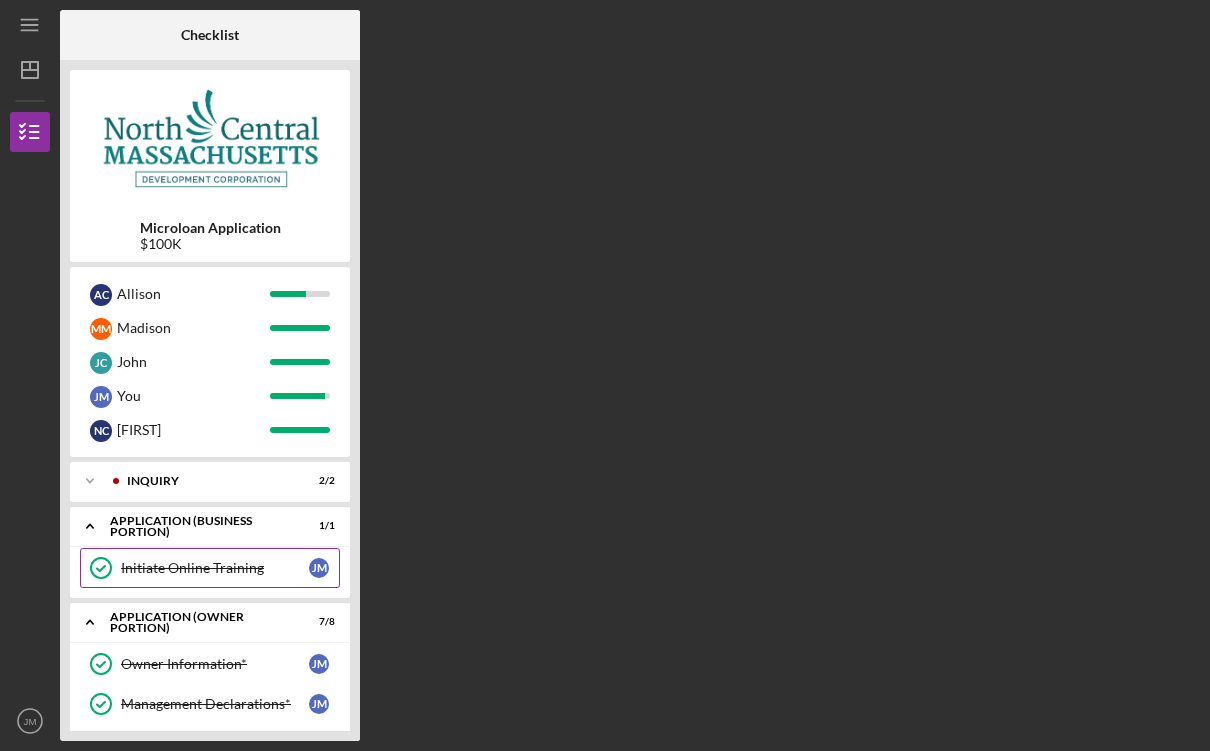 click on "Initiate Online Training Initiate Online Training J M" at bounding box center [210, 568] 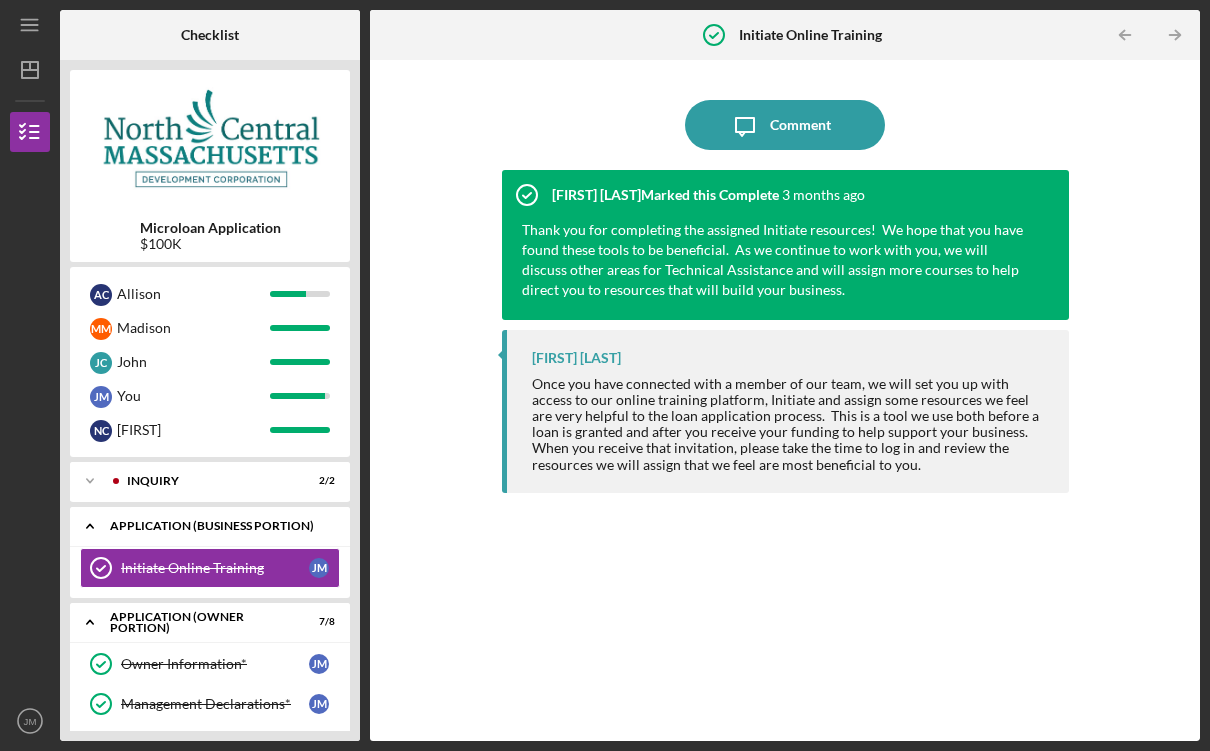 click on "Icon/Expander APPLICATION (BUSINESS PORTION) 1 / 1" at bounding box center (210, 526) 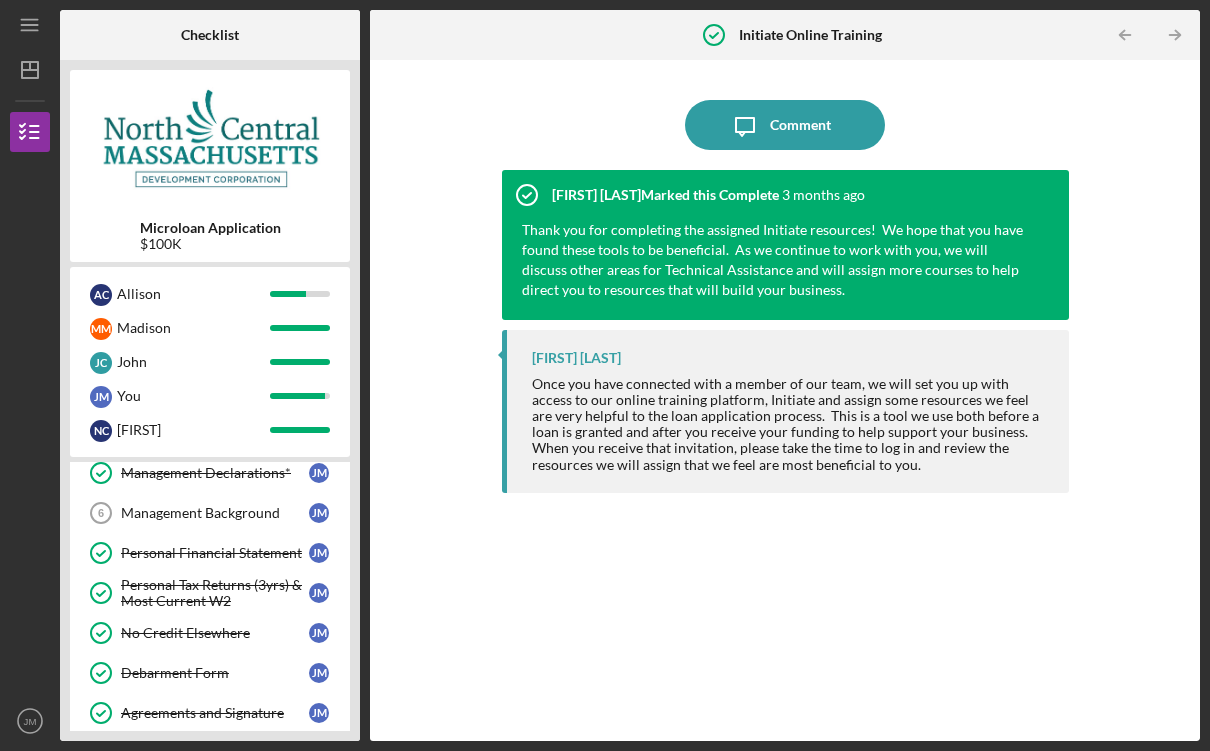 scroll, scrollTop: 202, scrollLeft: 0, axis: vertical 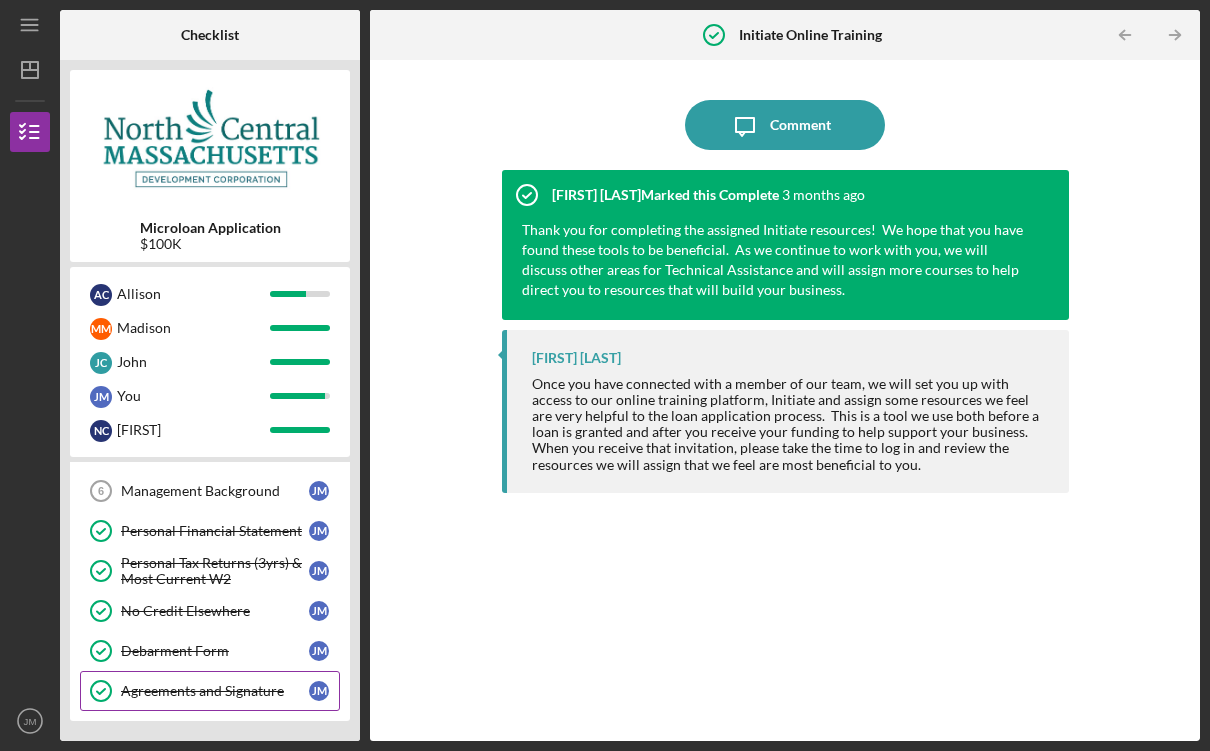click on "Agreements and Signature" at bounding box center [215, 691] 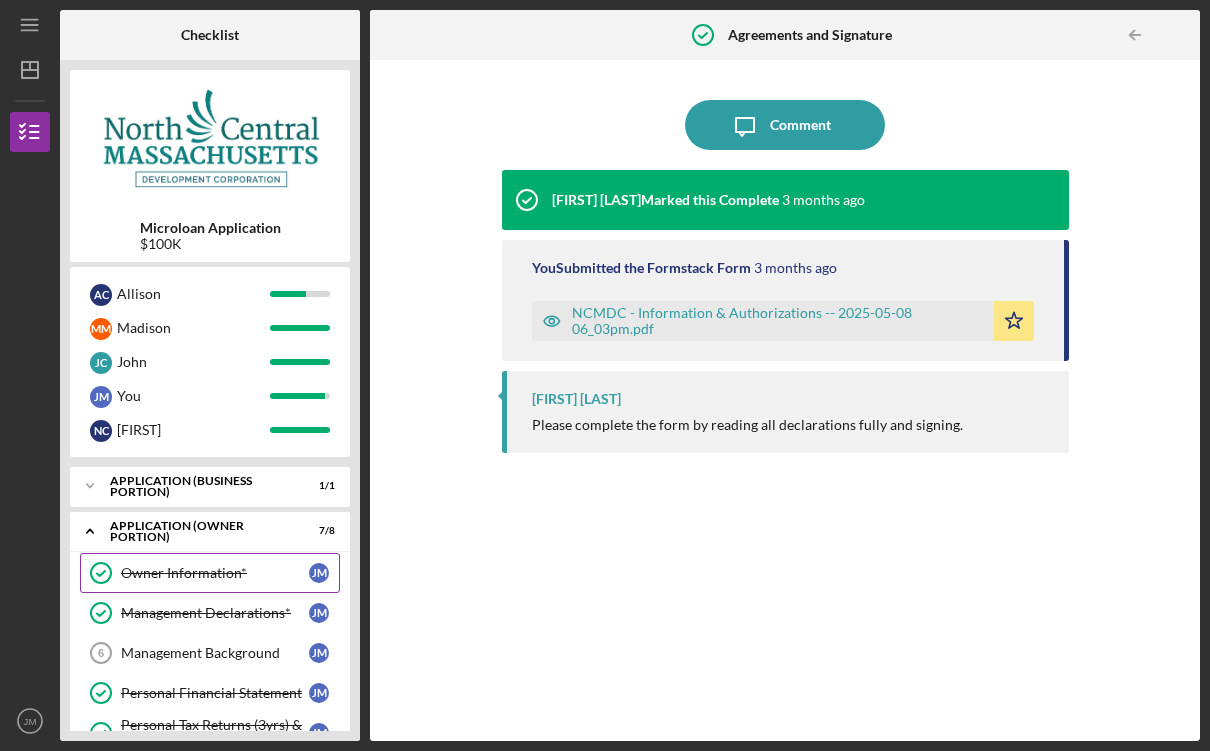 scroll, scrollTop: 0, scrollLeft: 0, axis: both 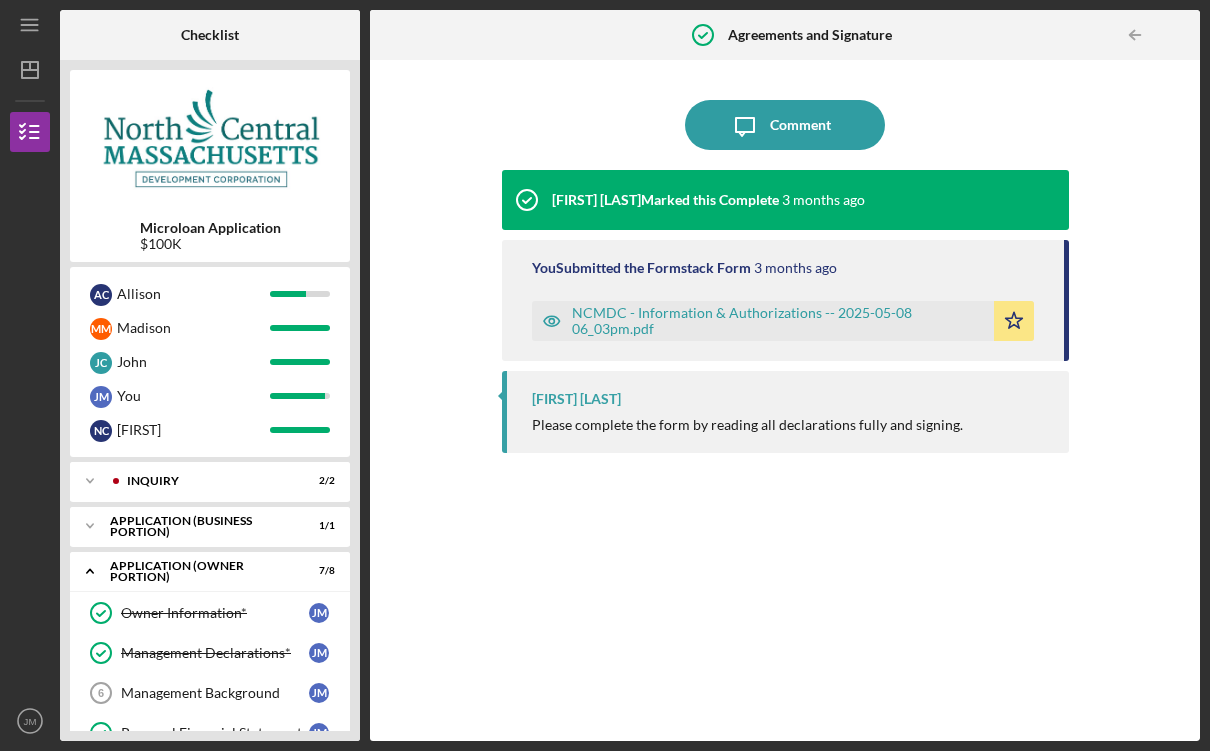 click on "Icon/Expander INQUIRY 2 / 2 Icon/Expander APPLICATION (BUSINESS PORTION) 1 / 1 Icon/Expander APPLICATION (OWNER PORTION) 7 / 8 Owner Information* Owner Information* J M Management Declarations* Management Declarations* J M Management Background  6 Management Background  J M Personal Financial Statement Personal Financial Statement J M Personal Tax Returns (3yrs) & Most Current W2 Personal Tax Returns (3yrs) & Most Current W2 J M No Credit Elsewhere  No Credit Elsewhere  J M Debarment Form Debarment Form J M Agreements and Signature Agreements and Signature J M" at bounding box center [210, 596] 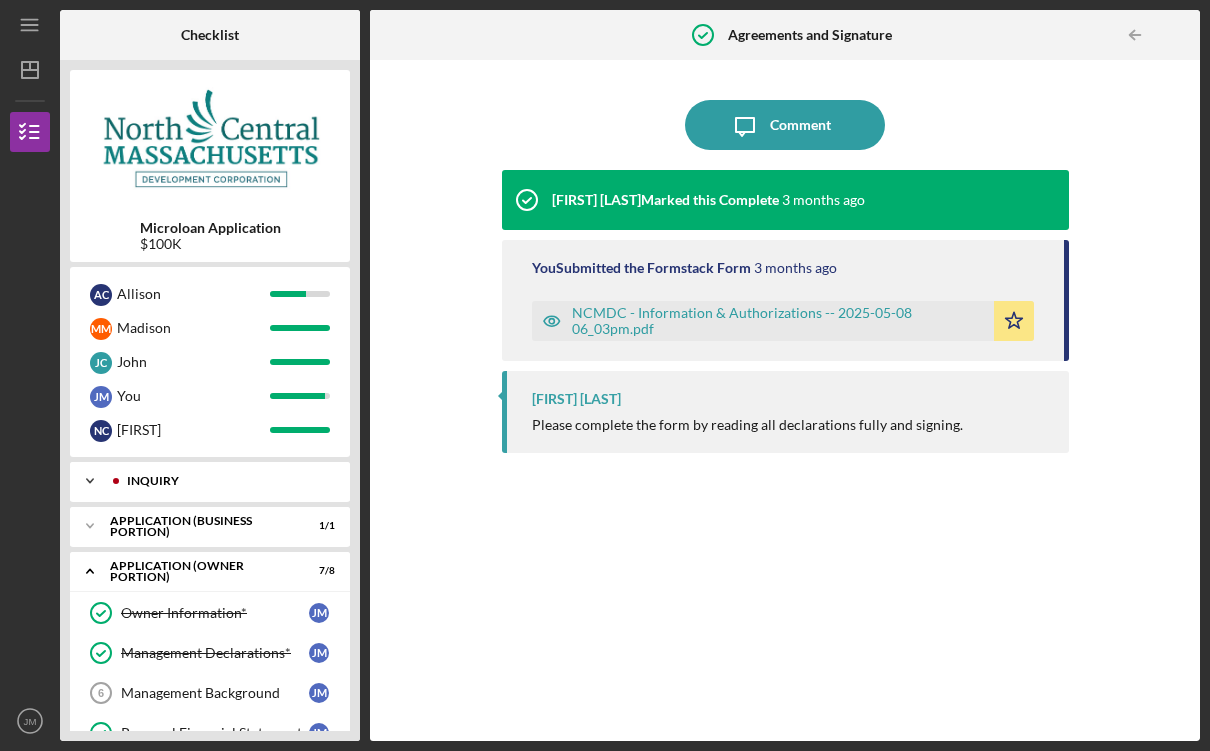click on "INQUIRY" at bounding box center (226, 481) 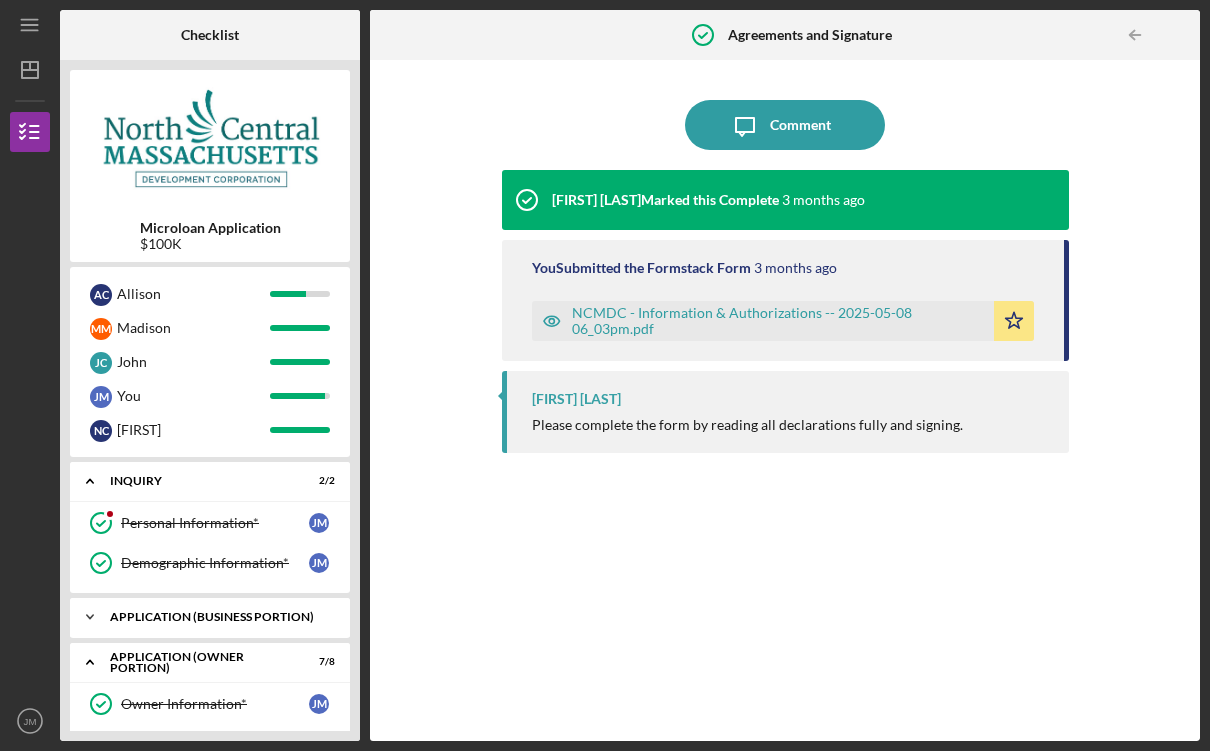 click on "APPLICATION (BUSINESS PORTION)" at bounding box center (217, 617) 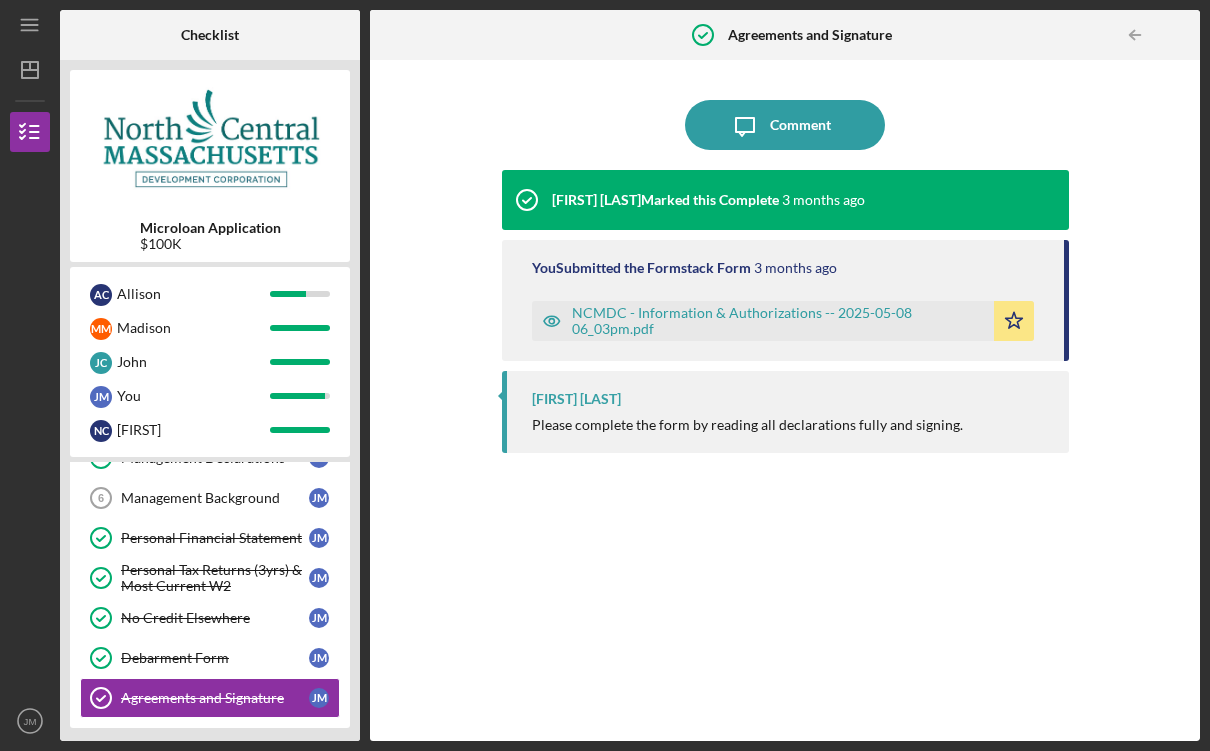 scroll, scrollTop: 344, scrollLeft: 0, axis: vertical 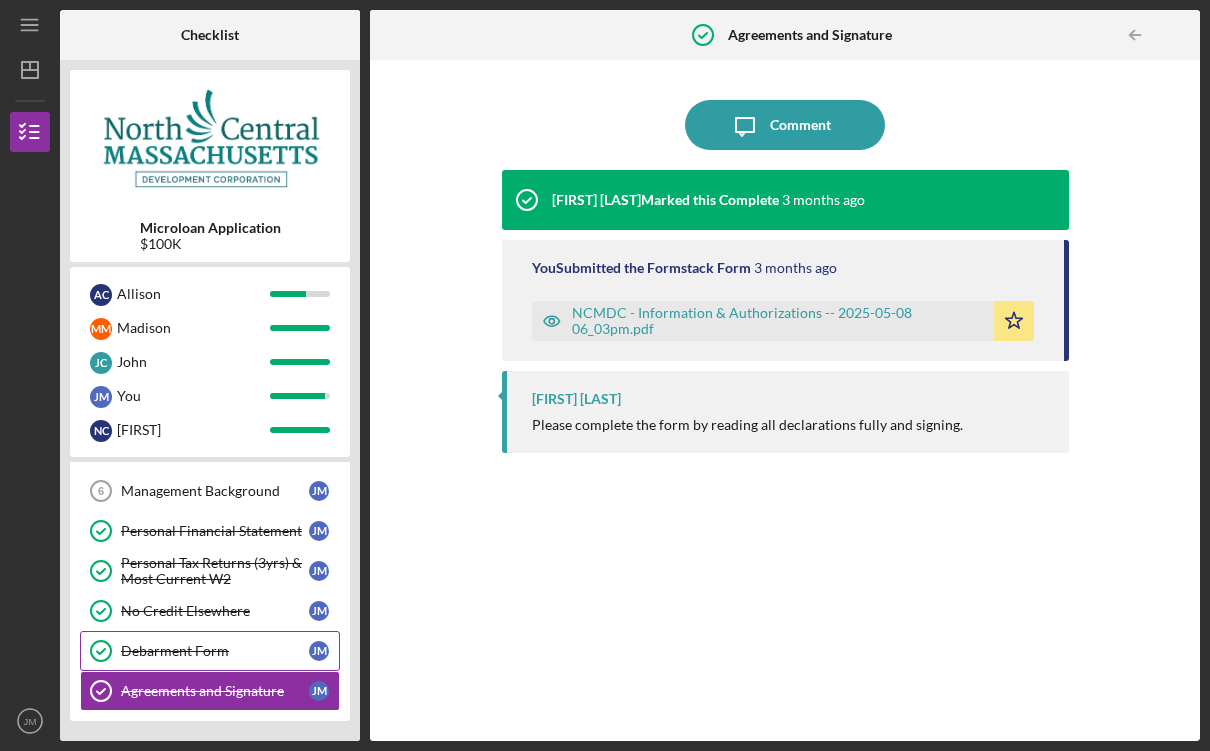 click on "Debarment Form Debarment Form J M" at bounding box center [210, 651] 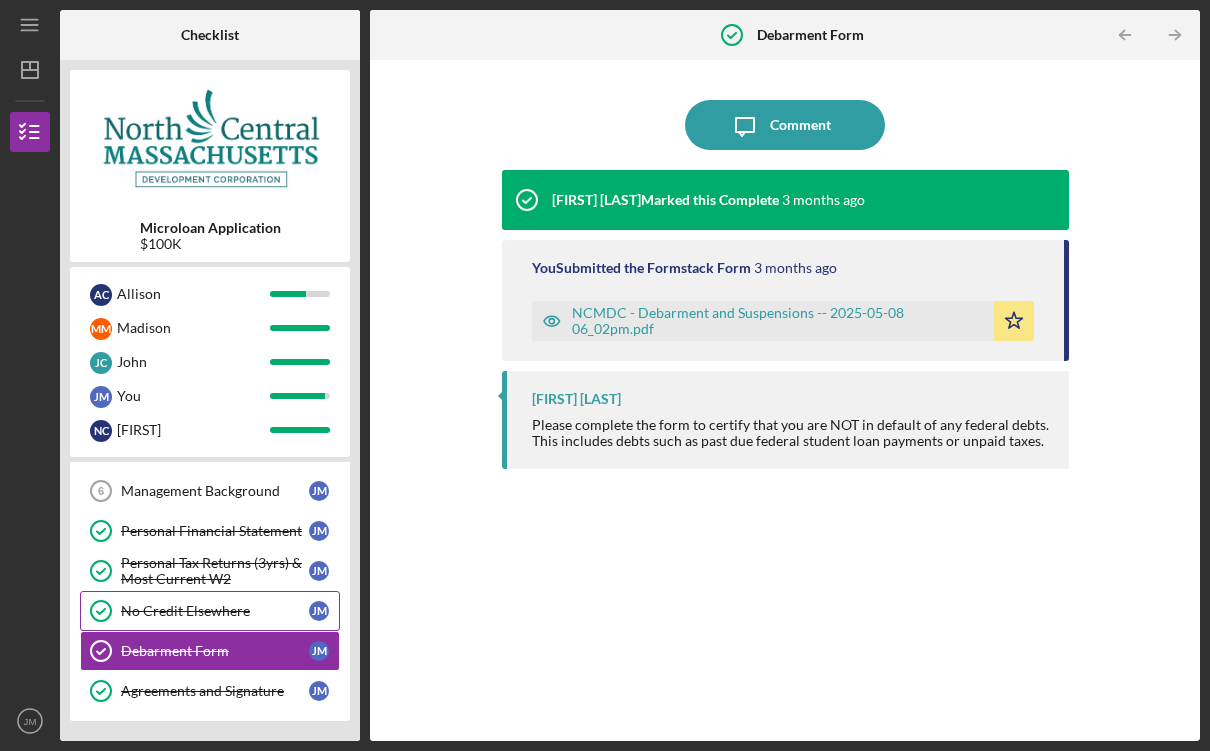 click on "No Credit Elsewhere" at bounding box center [215, 611] 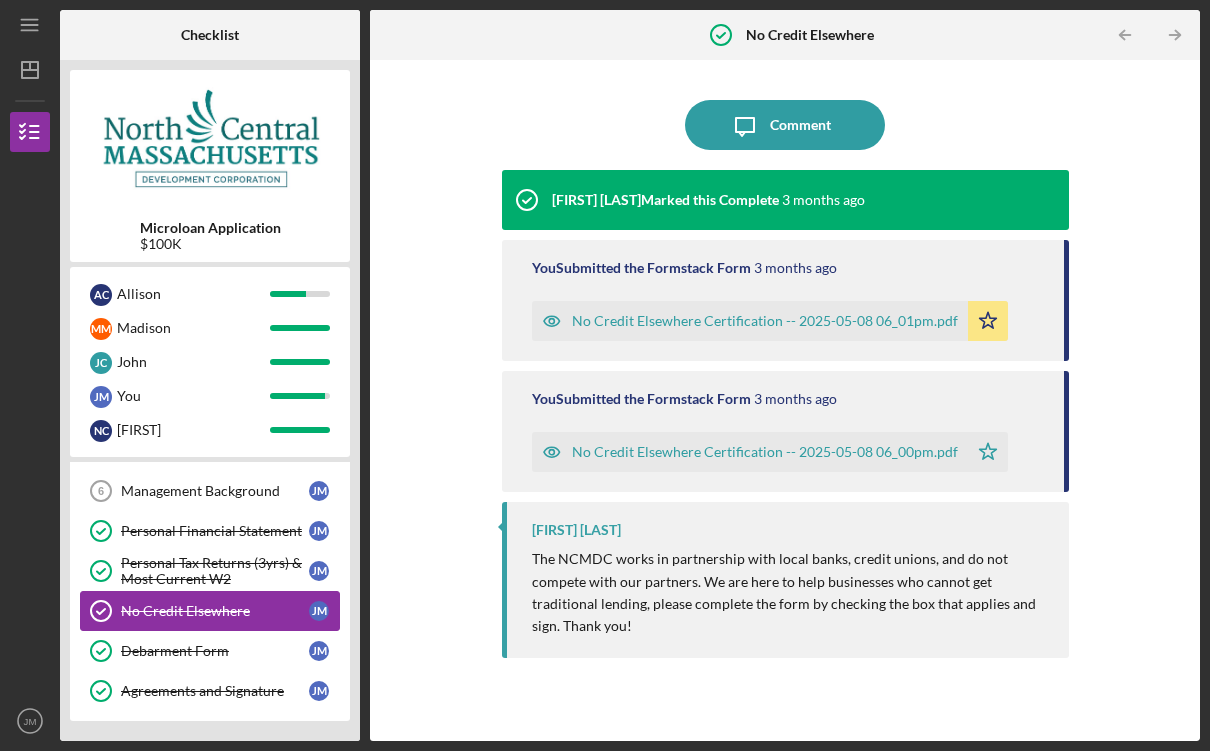 scroll, scrollTop: 298, scrollLeft: 0, axis: vertical 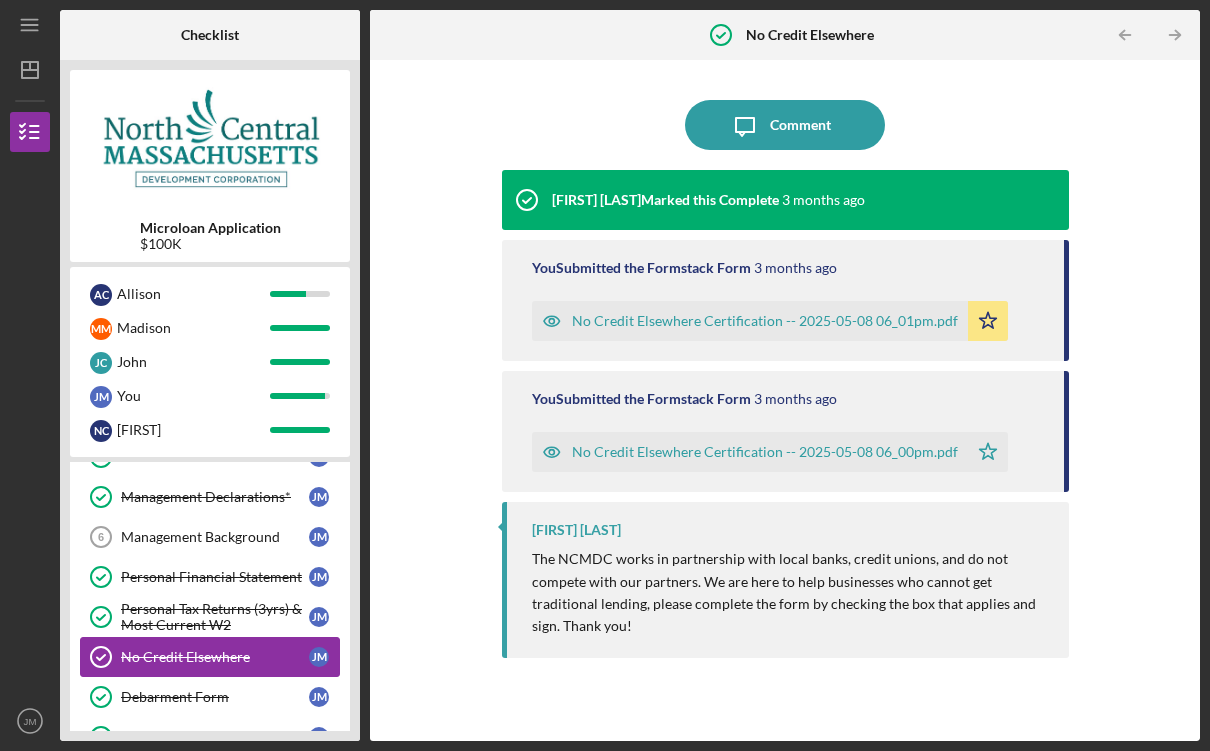 click on "Personal Tax Returns (3yrs) & Most Current W2" at bounding box center [215, 617] 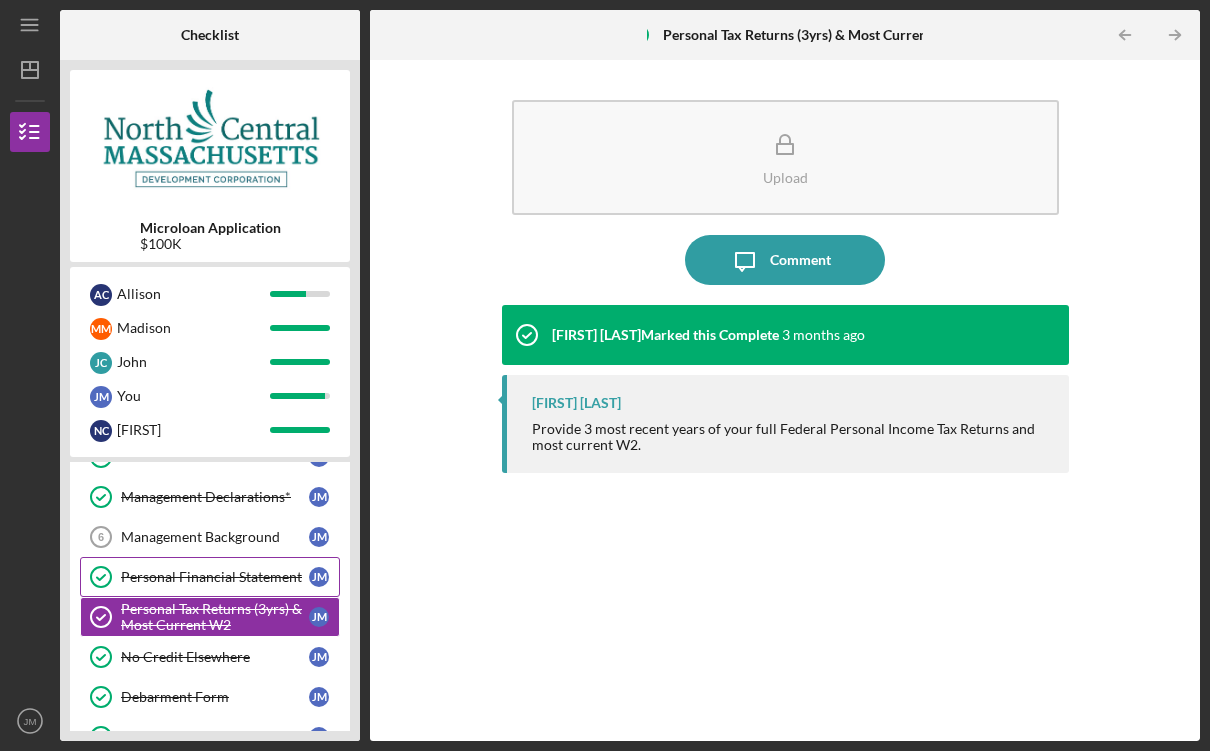 click on "Personal Financial Statement Personal Financial Statement J M" at bounding box center [210, 577] 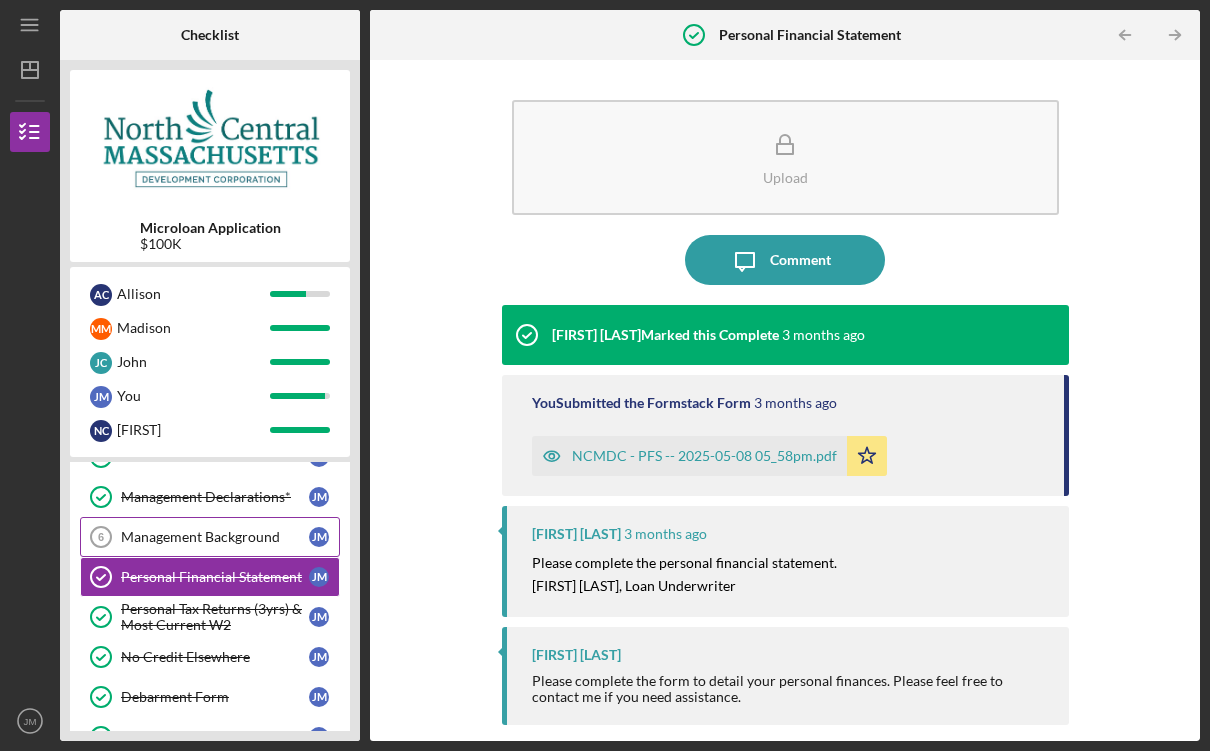 click on "Management Background  6 Management Background  J M" at bounding box center [210, 537] 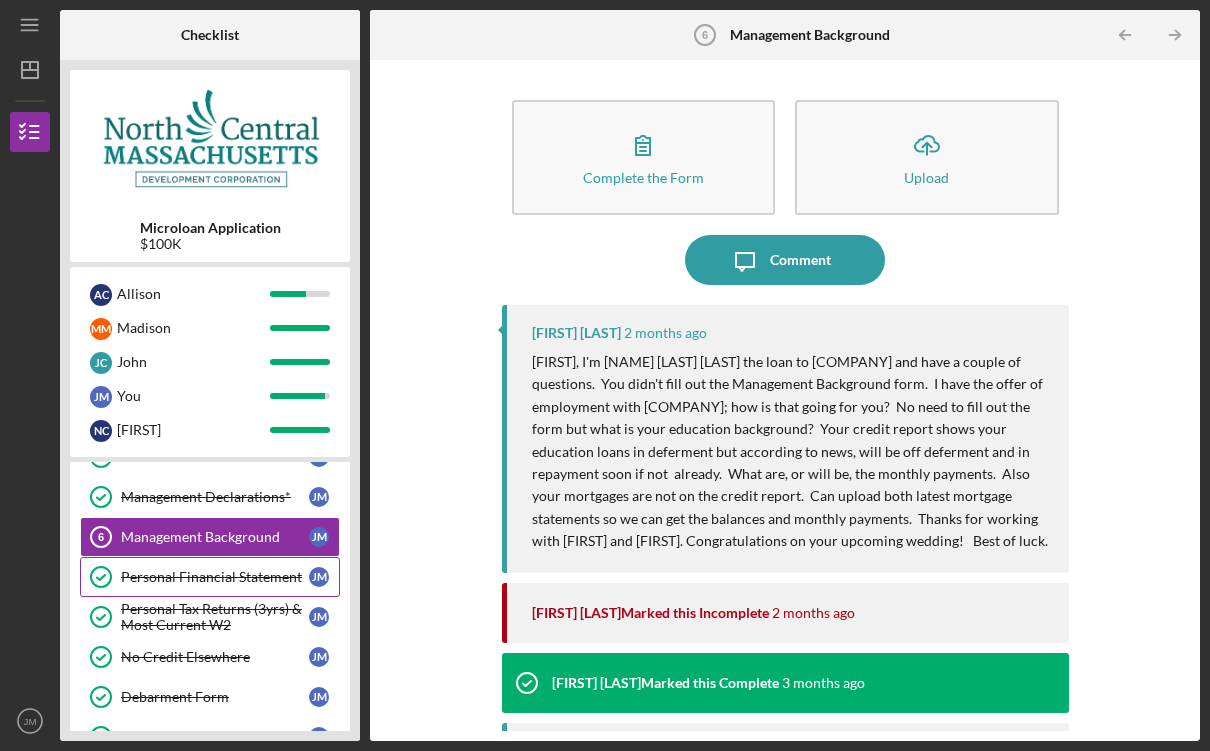 click on "Personal Financial Statement" at bounding box center [215, 577] 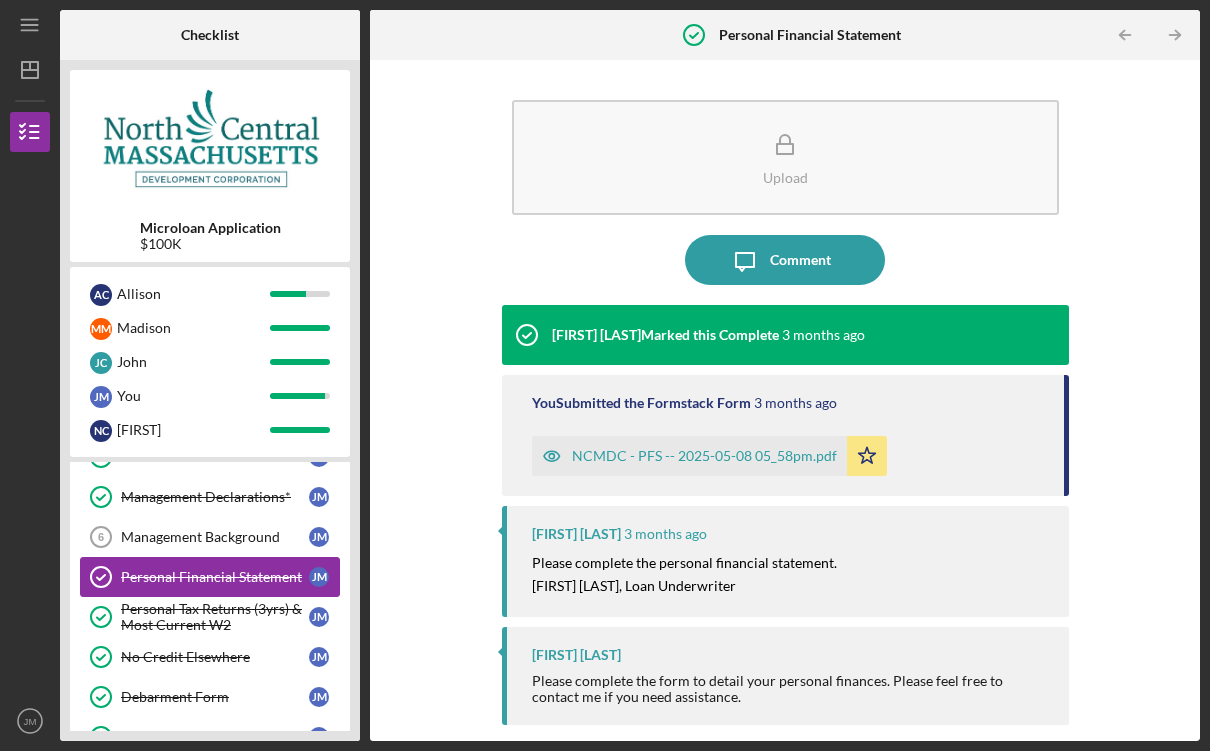 scroll, scrollTop: 280, scrollLeft: 0, axis: vertical 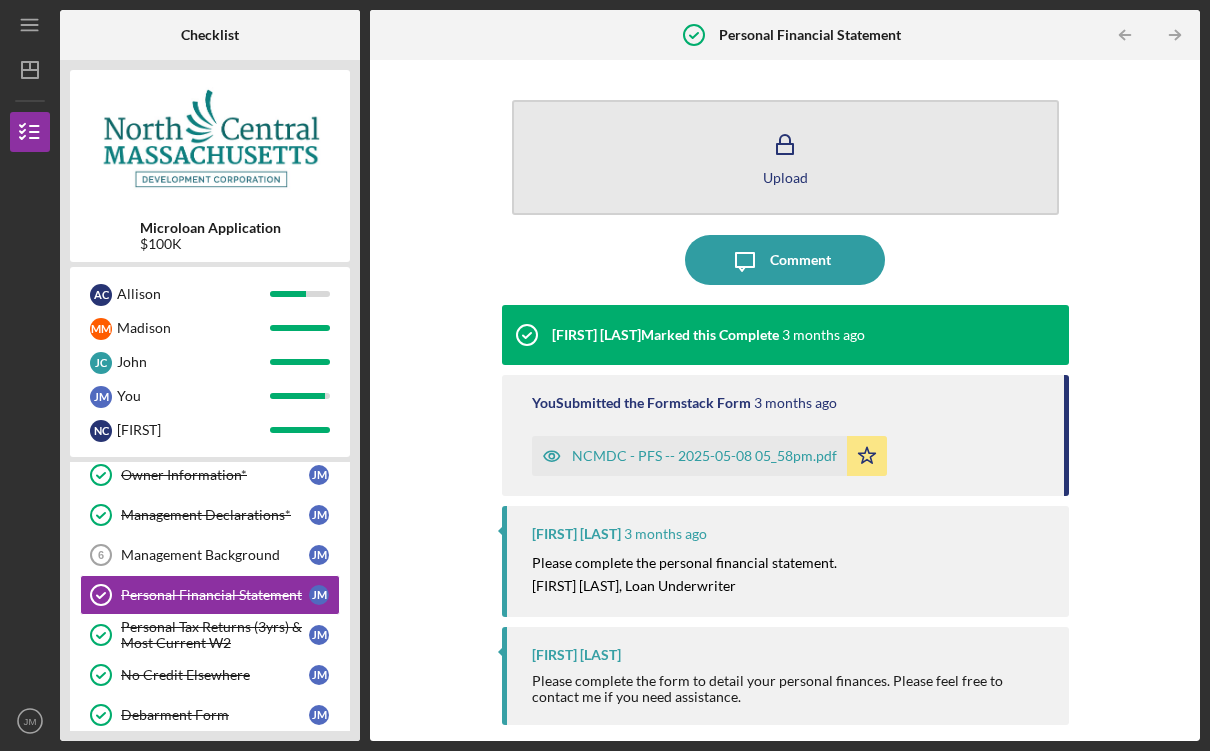 click 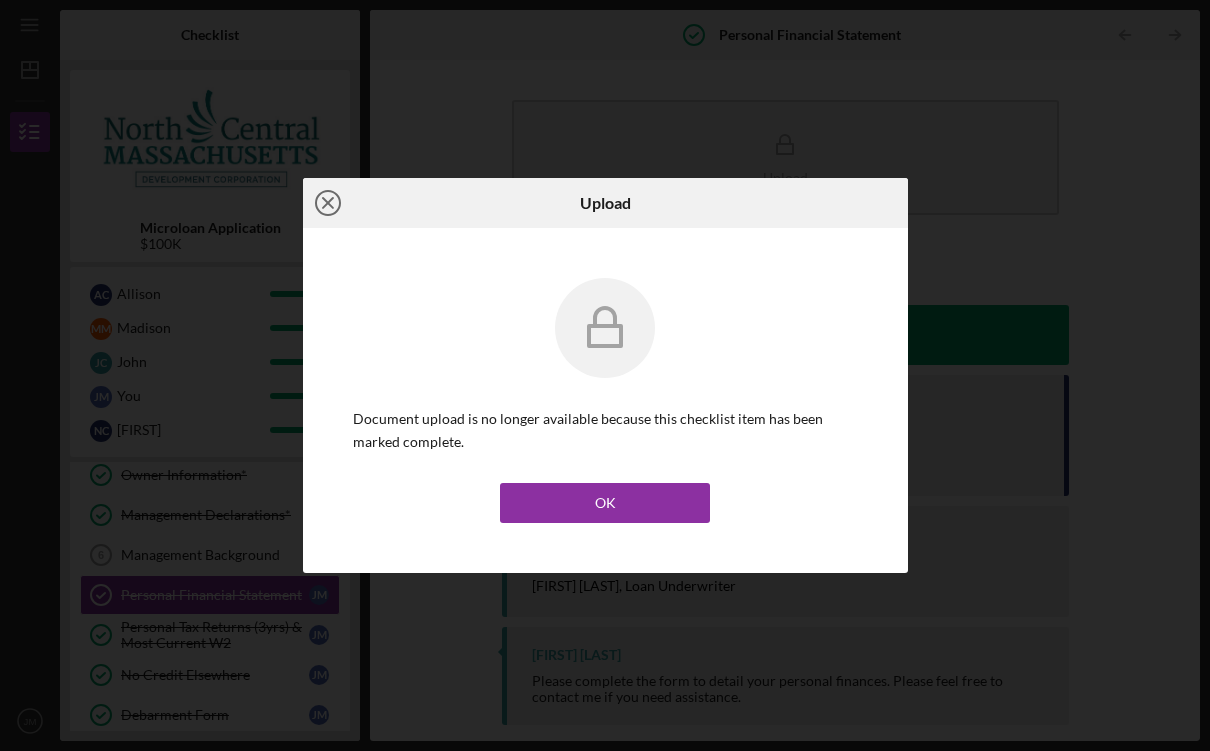 click on "Icon/Close" 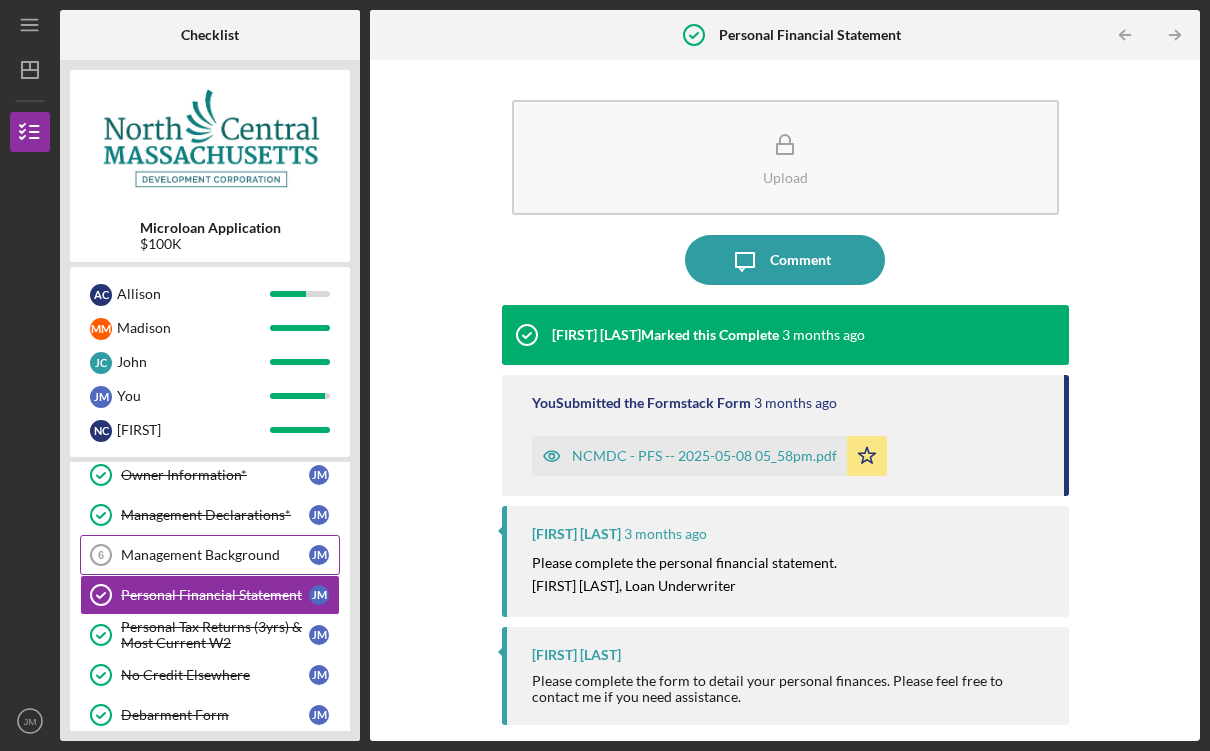 scroll, scrollTop: 0, scrollLeft: 0, axis: both 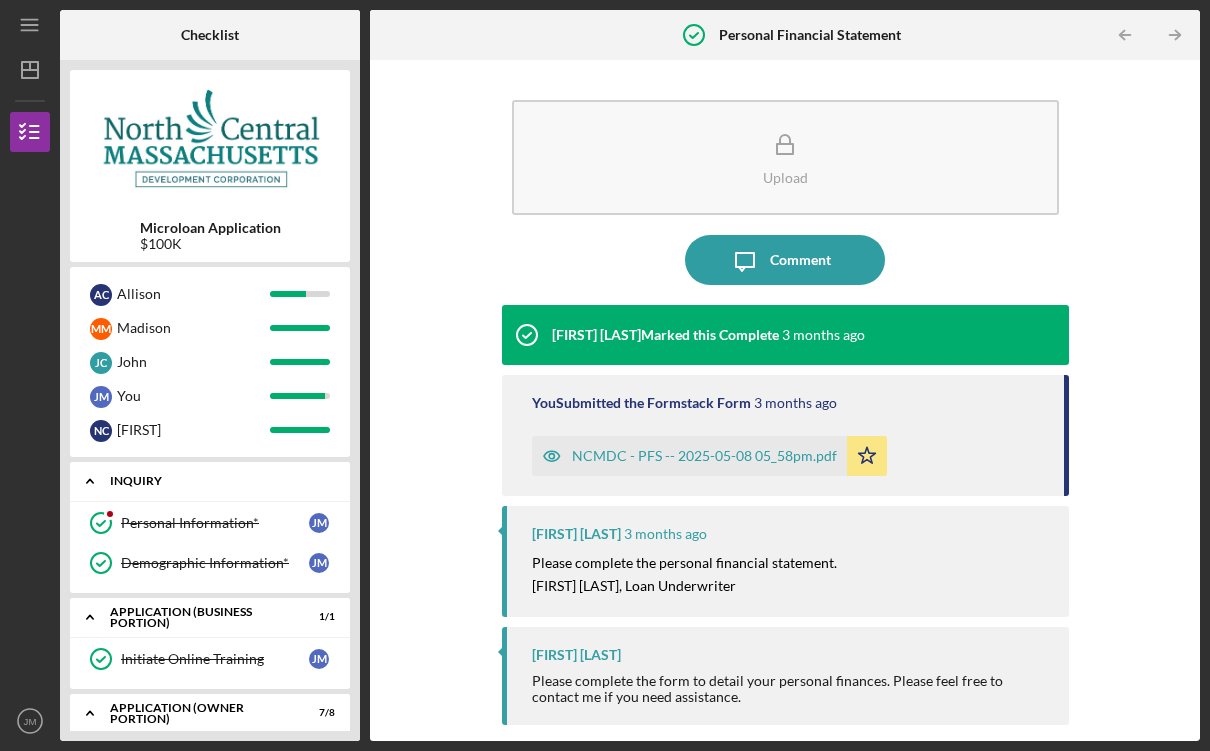 click on "Icon/Expander INQUIRY 2 / 2" at bounding box center [210, 481] 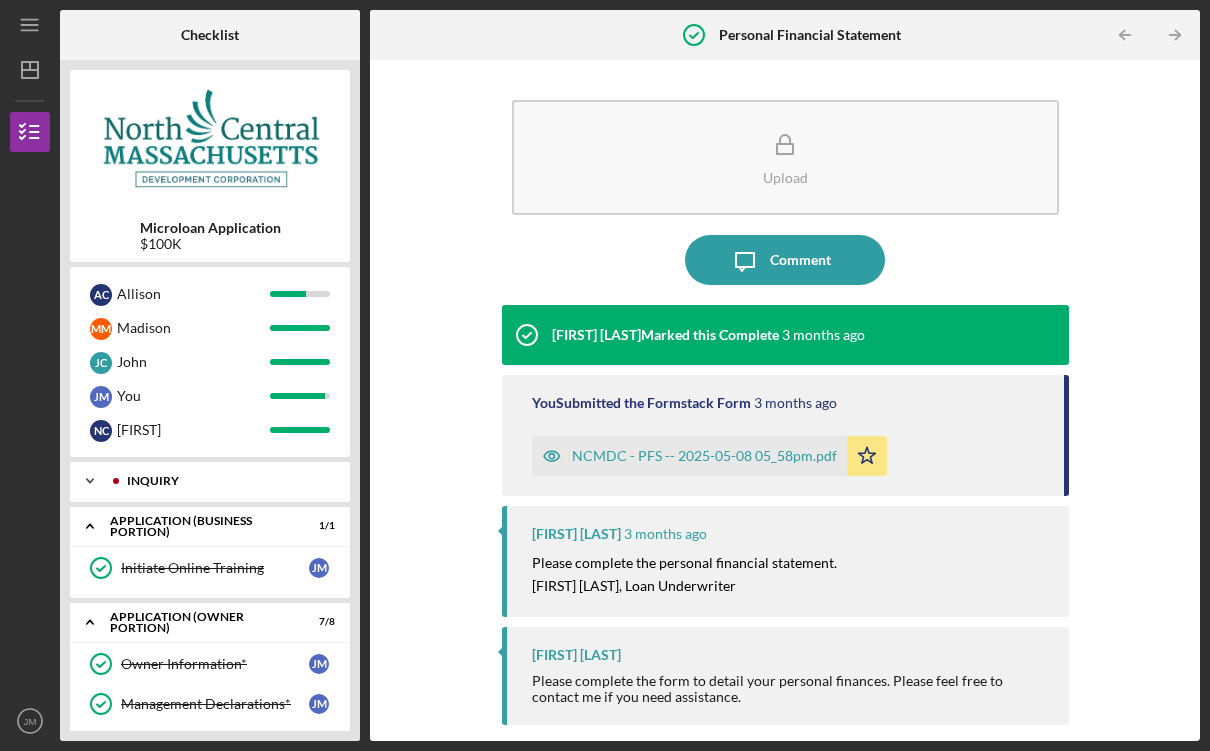 click on "INQUIRY" at bounding box center [226, 481] 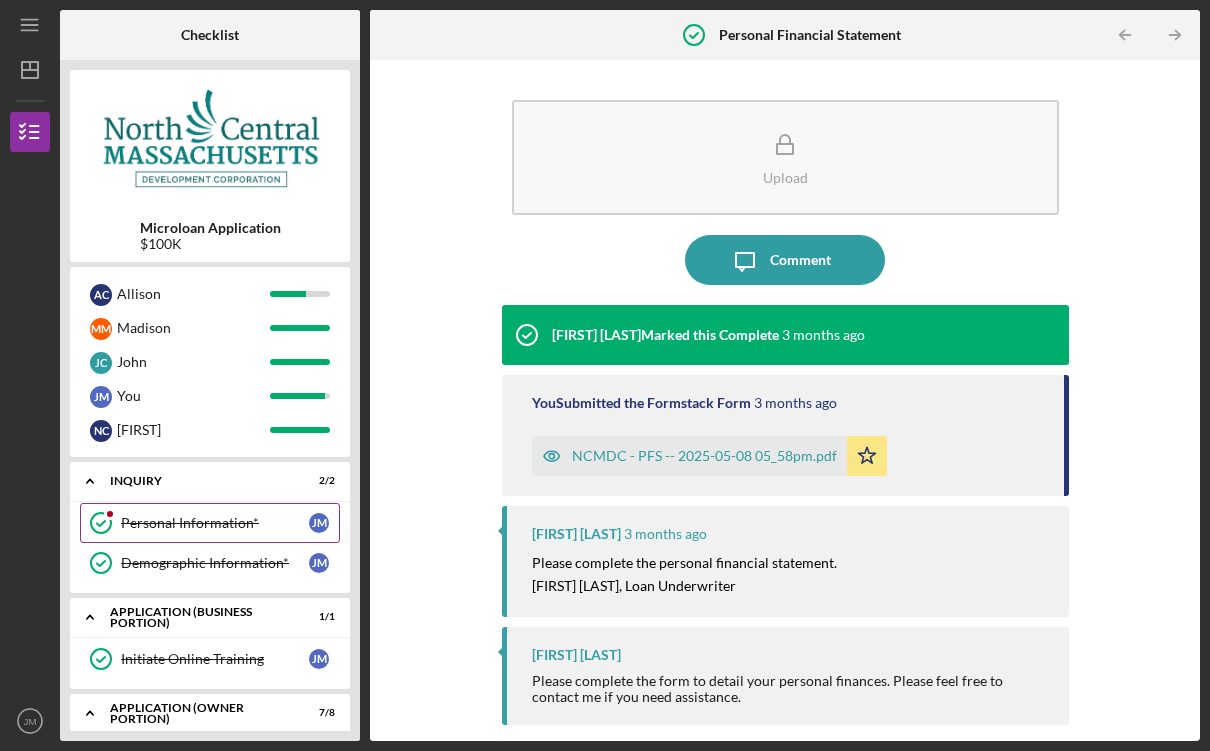 click on "Personal Information* Personal Information* J M" at bounding box center [210, 523] 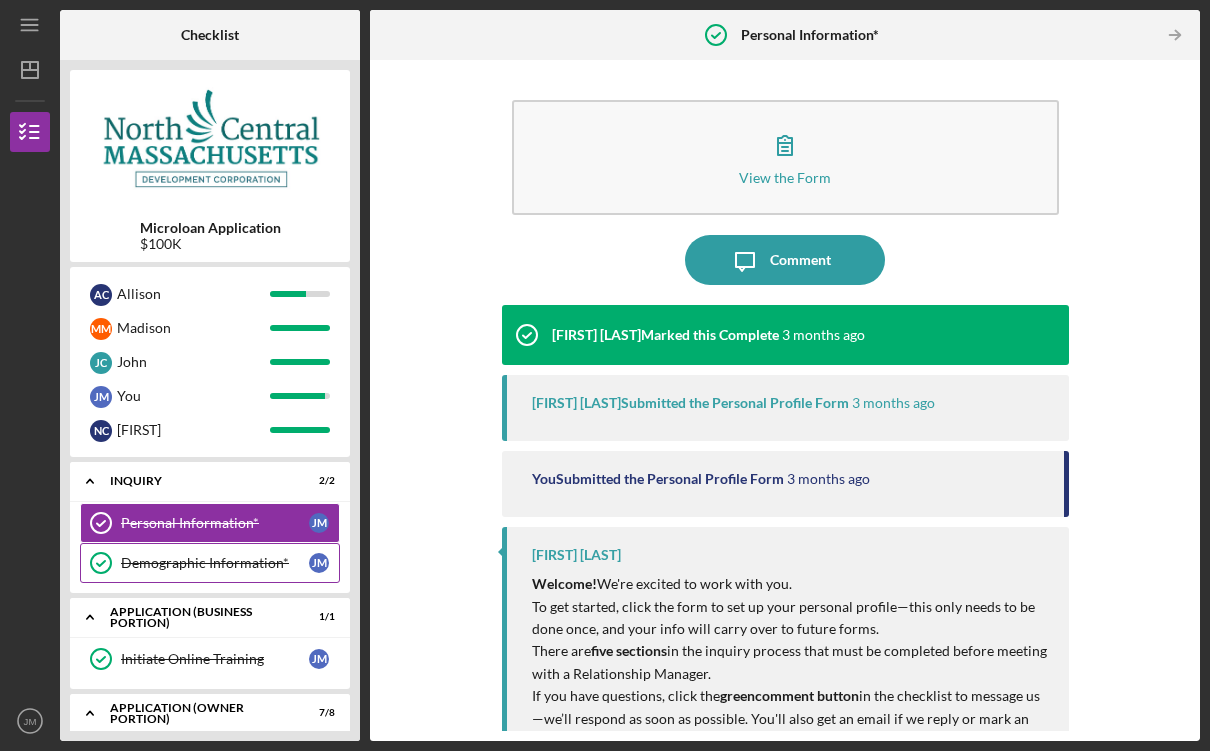 click on "Demographic Information* Demographic Information* J M" at bounding box center (210, 563) 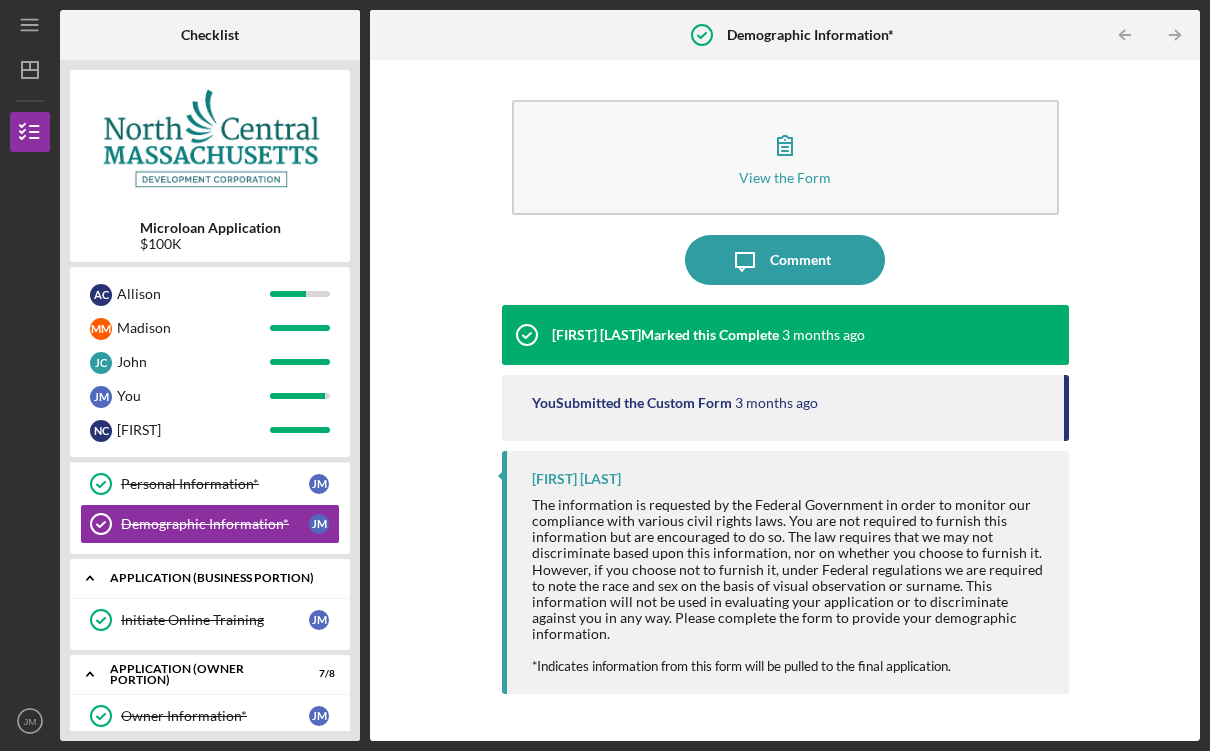 click on "Initiate Online Training" at bounding box center [215, 620] 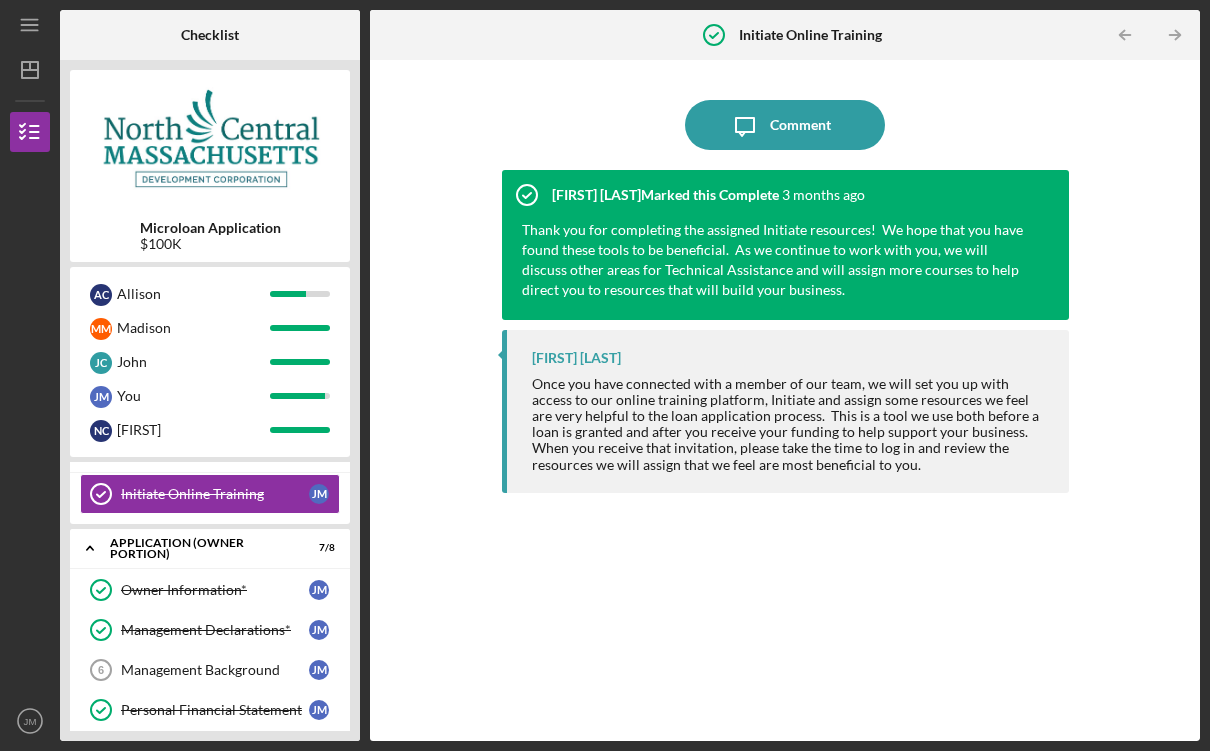 scroll, scrollTop: 167, scrollLeft: 0, axis: vertical 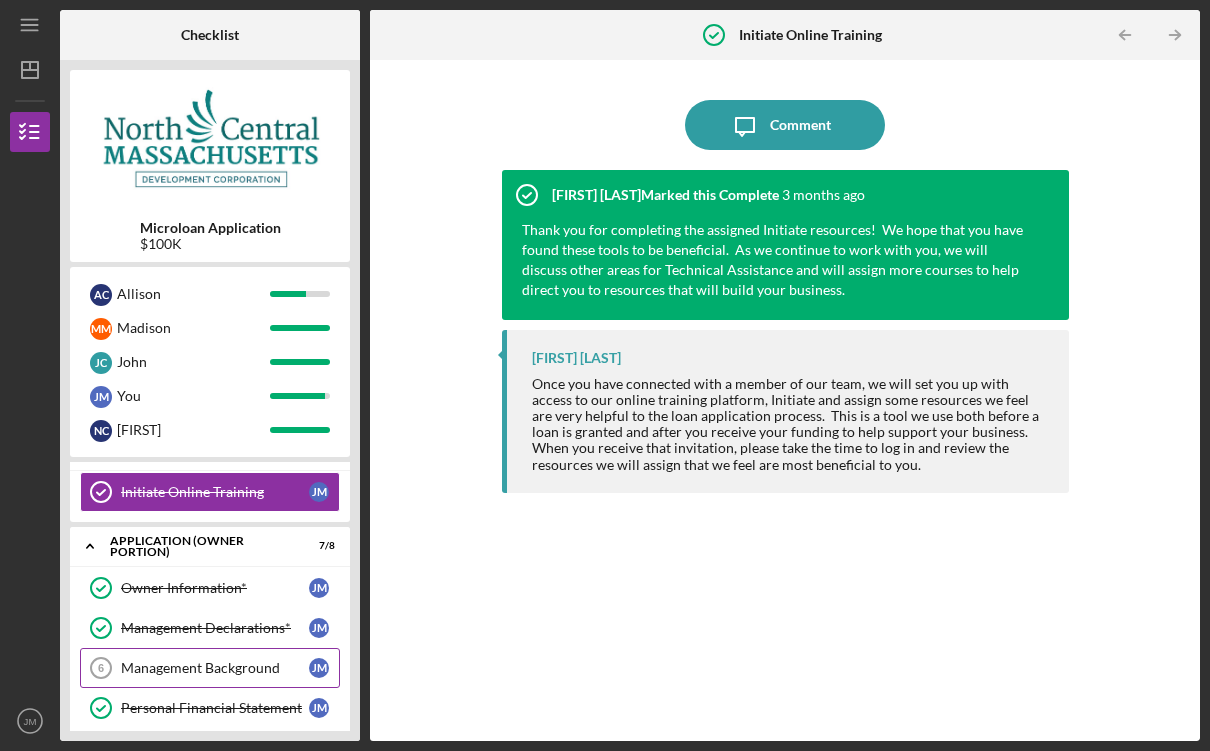 click on "Management Background" at bounding box center (215, 668) 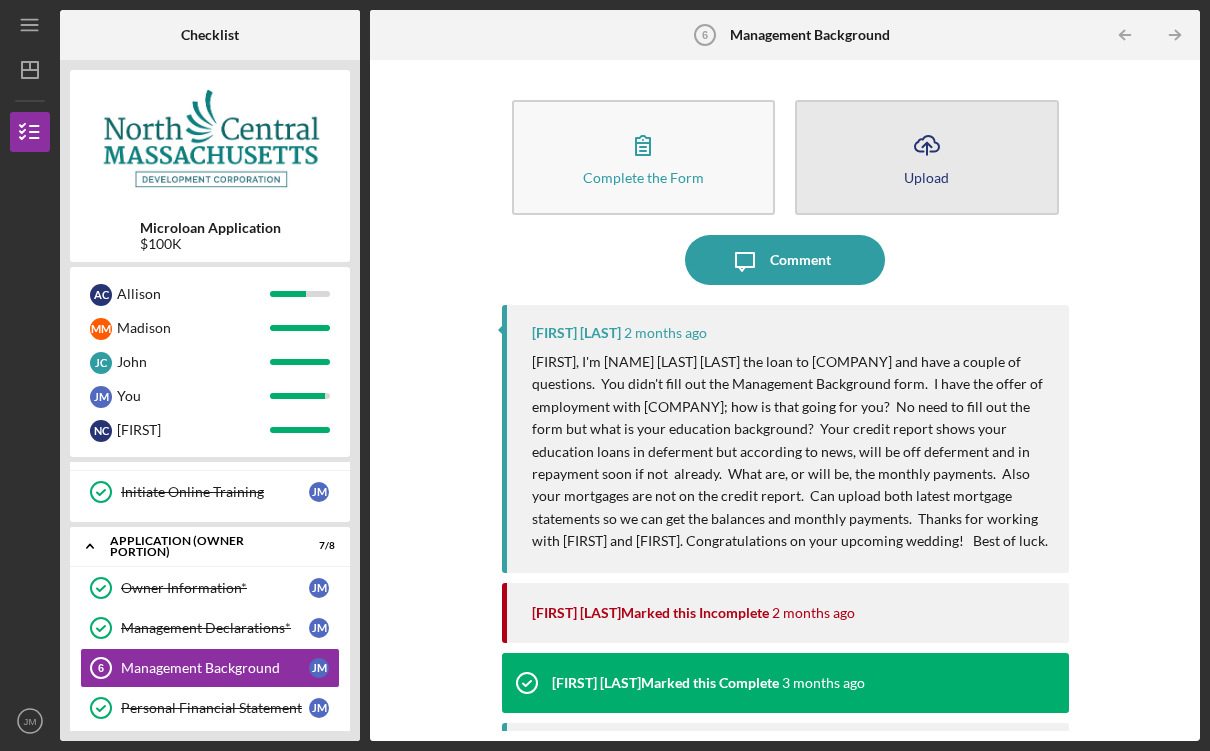 click on "Icon/Upload" 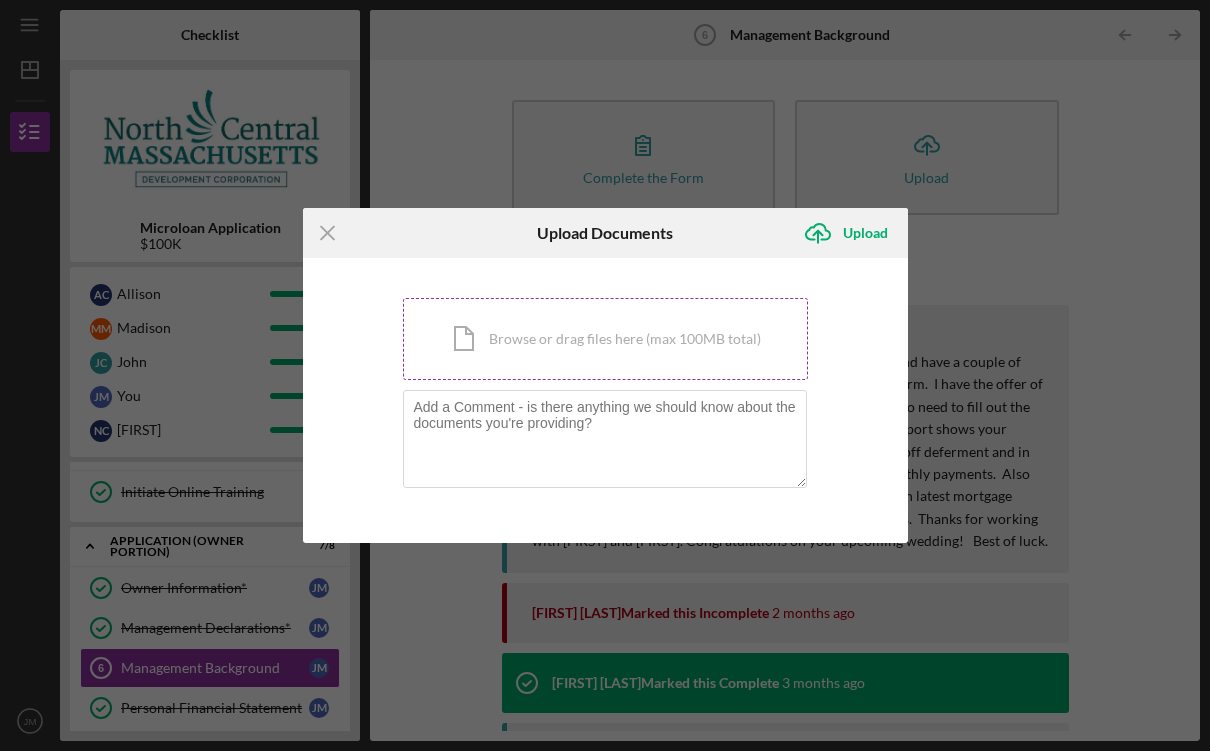 click on "Icon/Document Browse or drag files here (max 100MB total) Tap to choose files or take a photo" at bounding box center (605, 339) 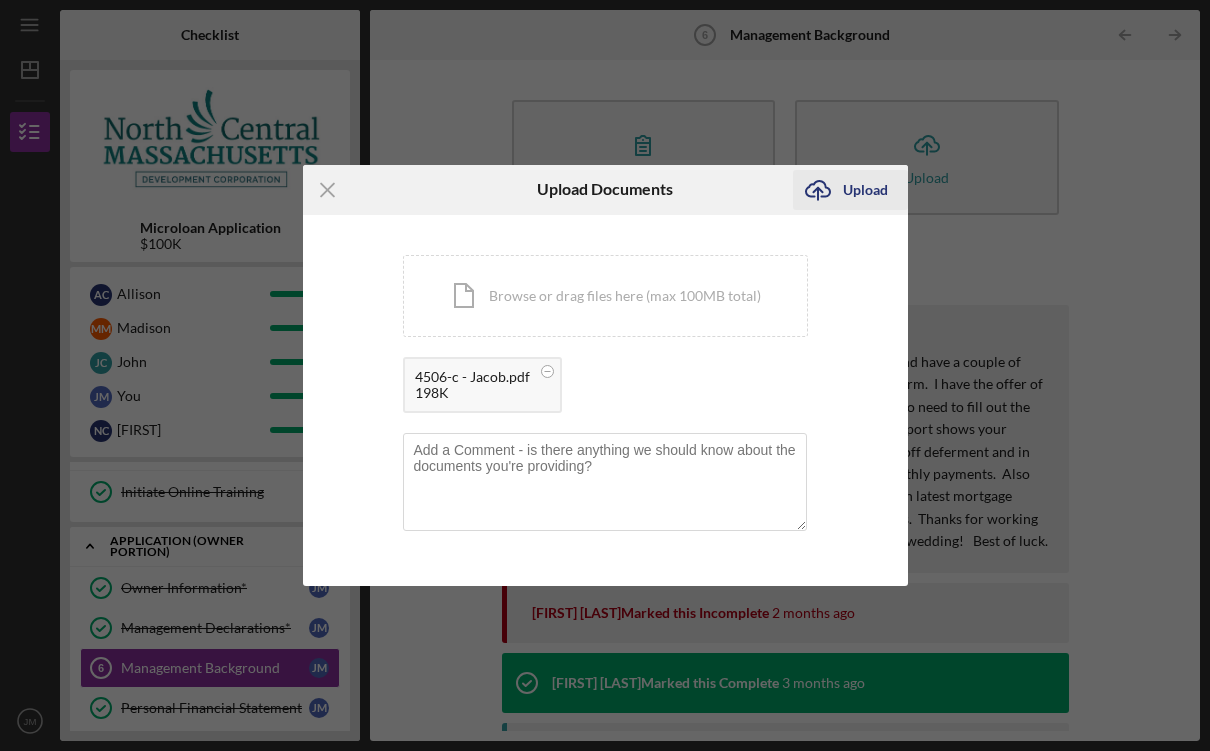 click on "Upload" at bounding box center (865, 190) 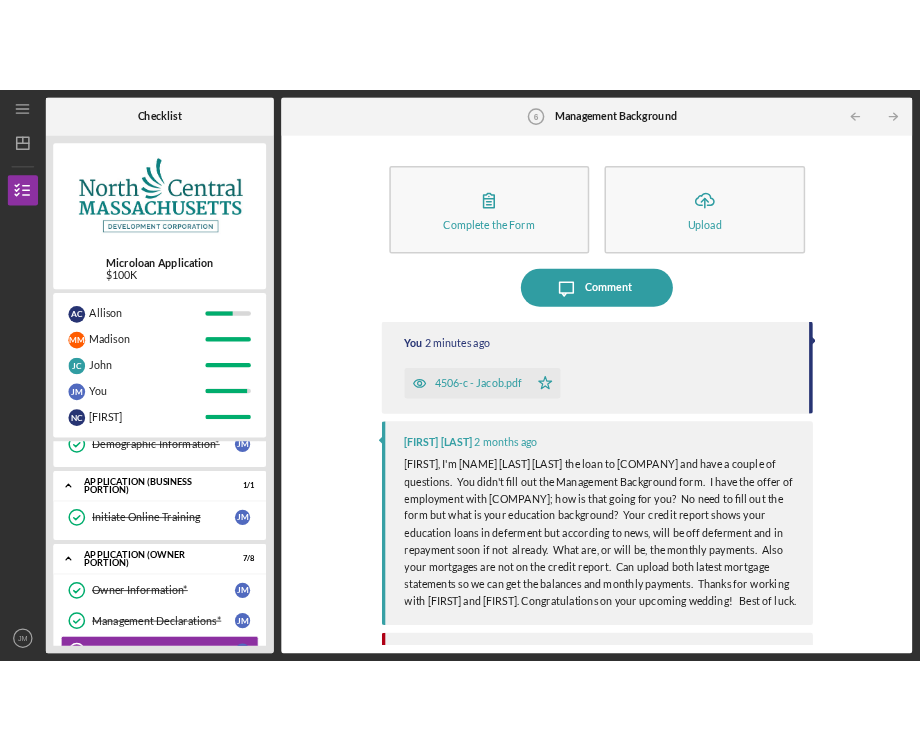 scroll, scrollTop: 99, scrollLeft: 0, axis: vertical 